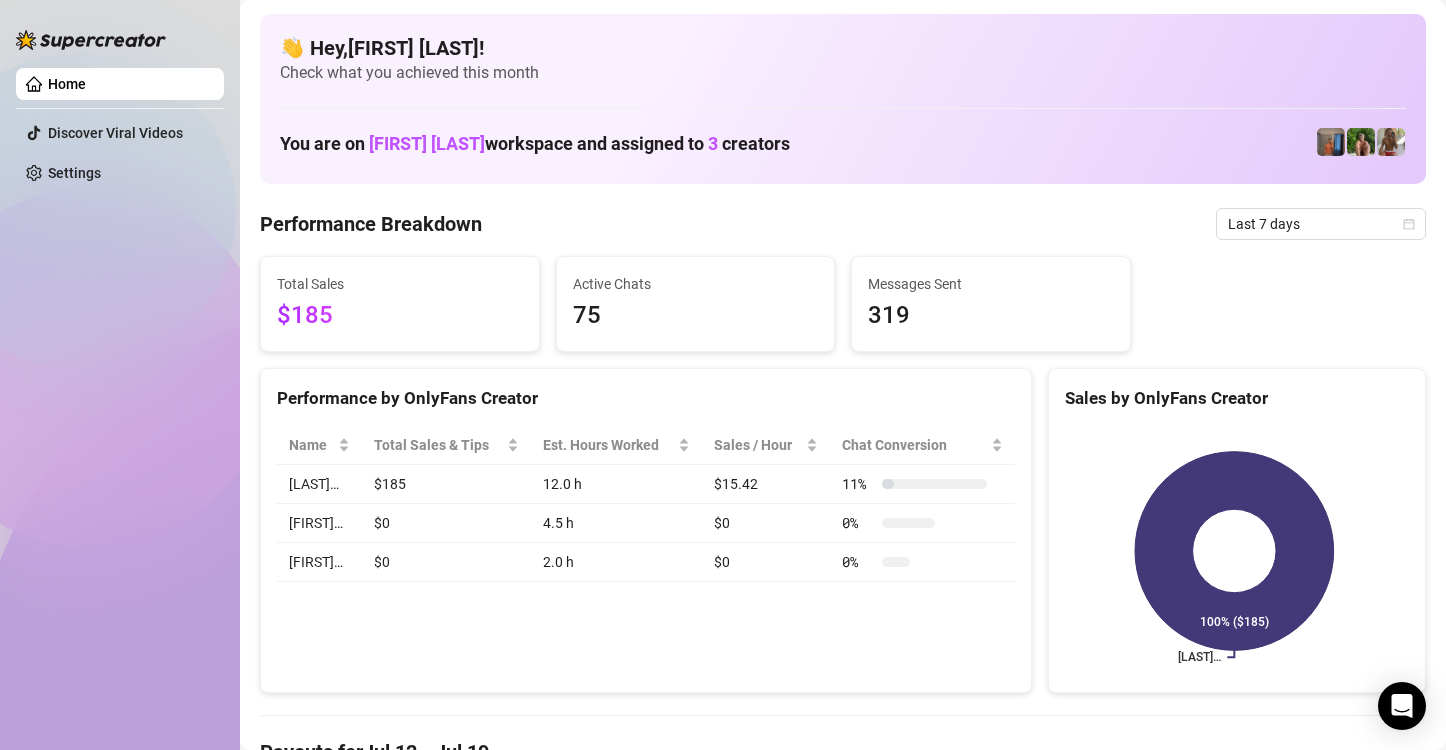 scroll, scrollTop: 0, scrollLeft: 0, axis: both 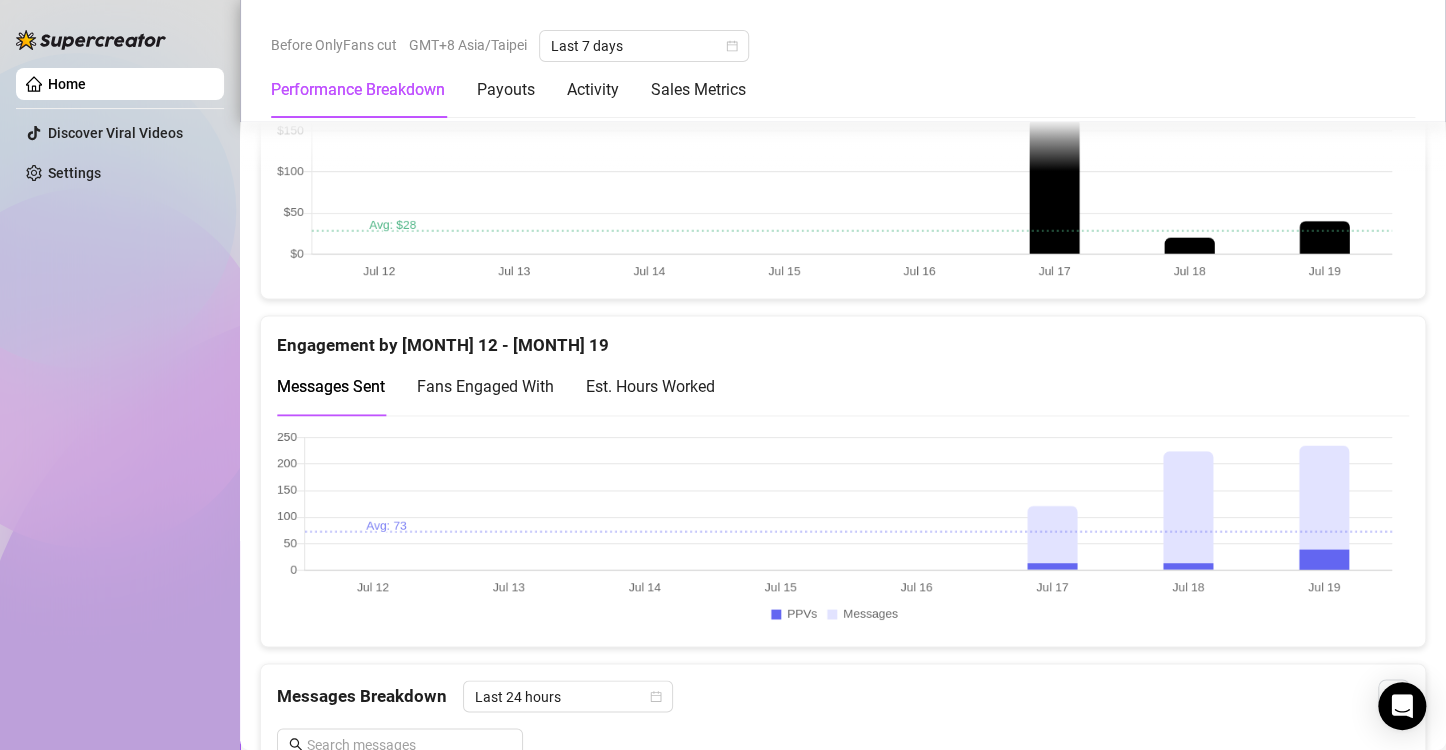click at bounding box center (834, 530) 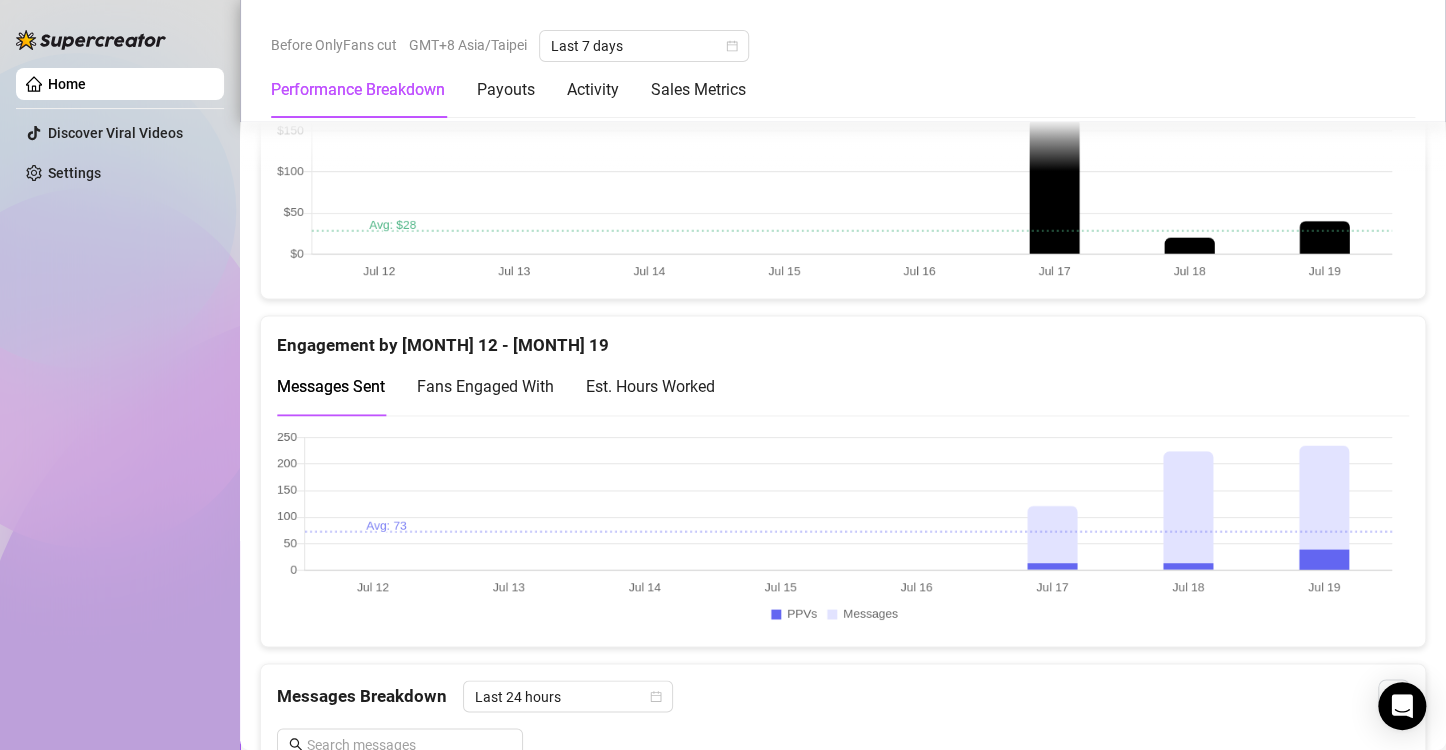 drag, startPoint x: 652, startPoint y: 637, endPoint x: 713, endPoint y: 378, distance: 266.08646 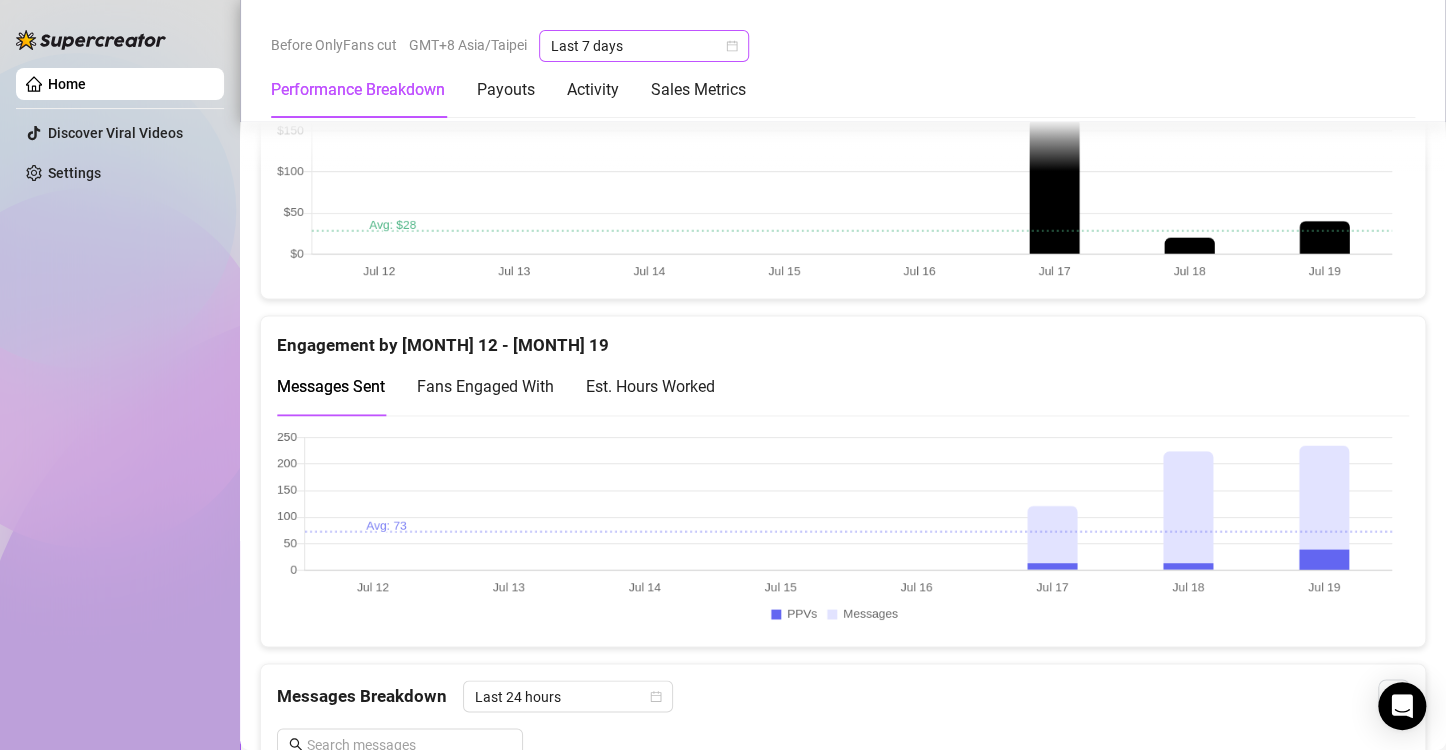 click on "Last 7 days" at bounding box center [644, 46] 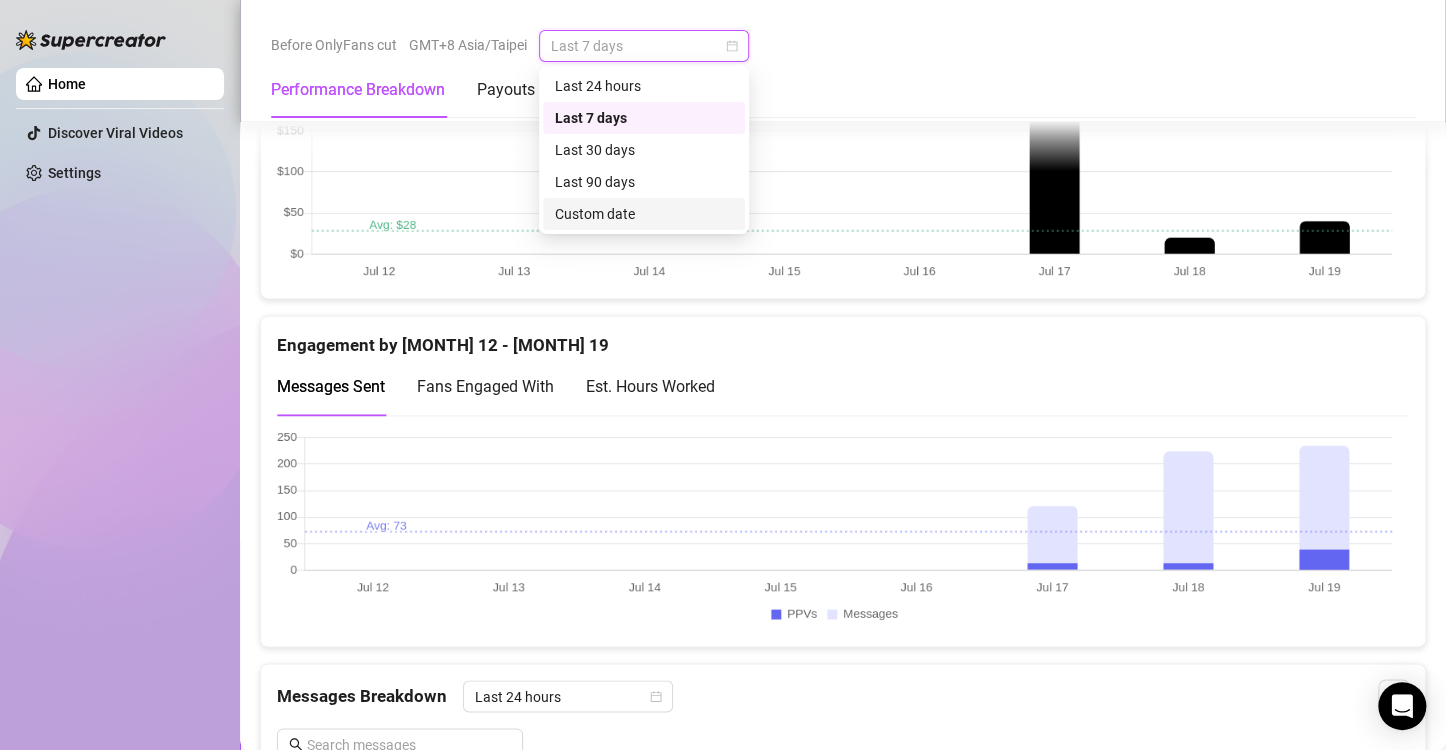 click on "Custom date" at bounding box center [644, 214] 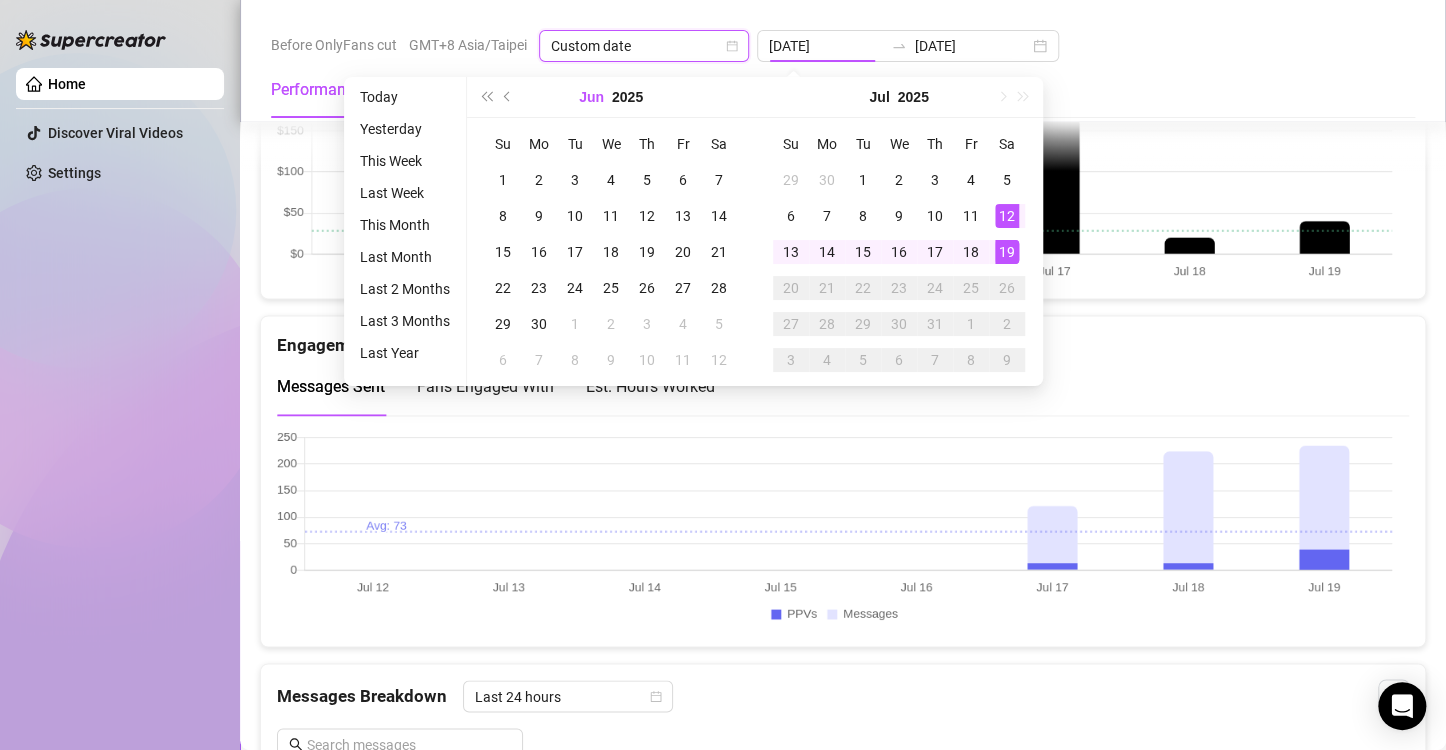 click on "Jun" at bounding box center (591, 97) 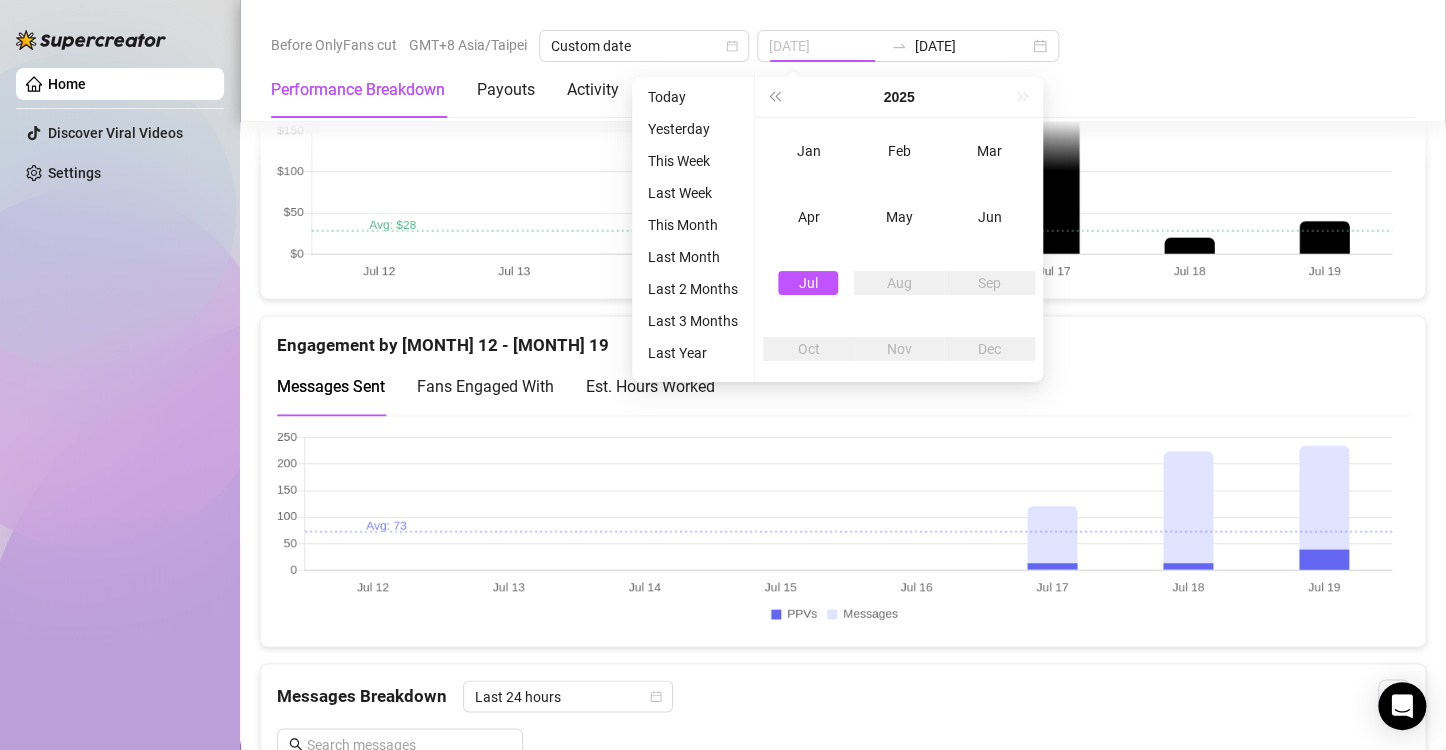 click on "Jul" at bounding box center [808, 283] 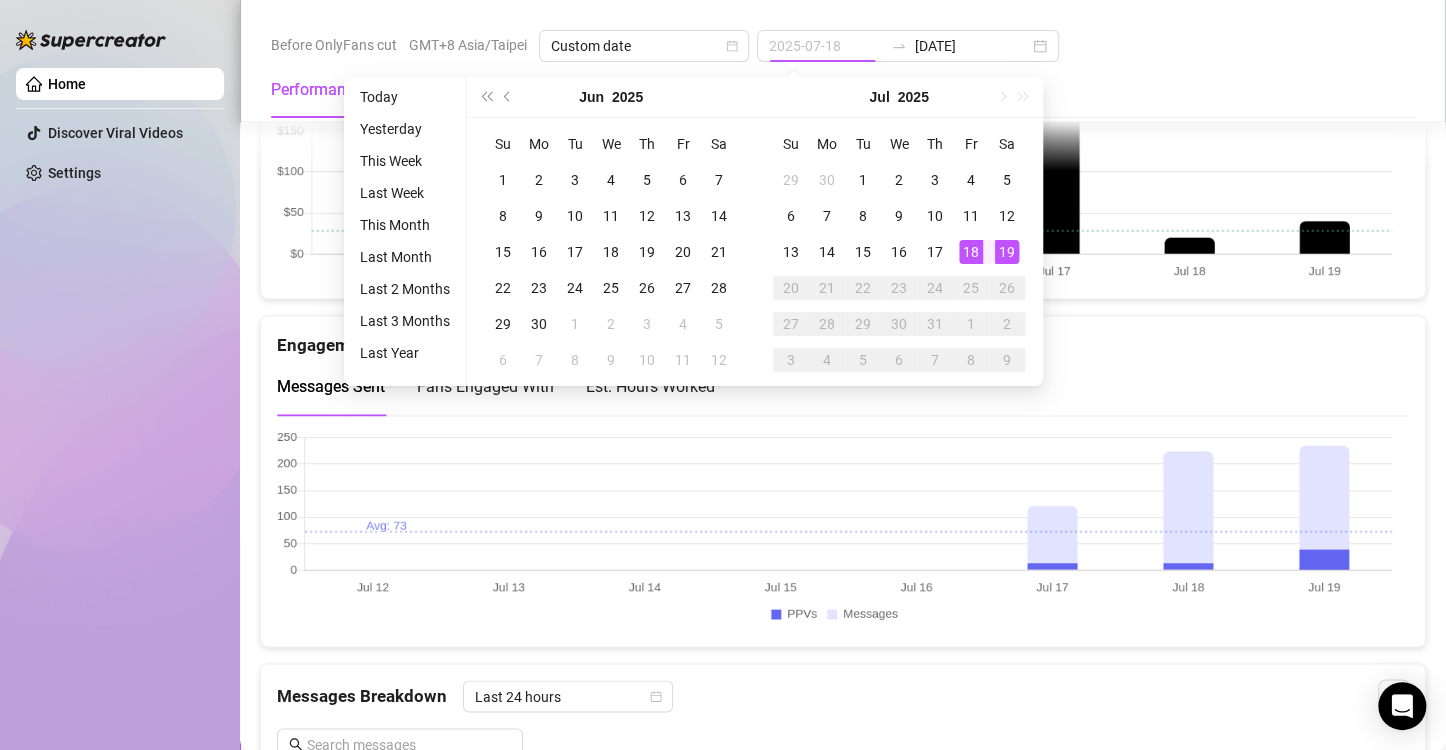 type on "[DATE]" 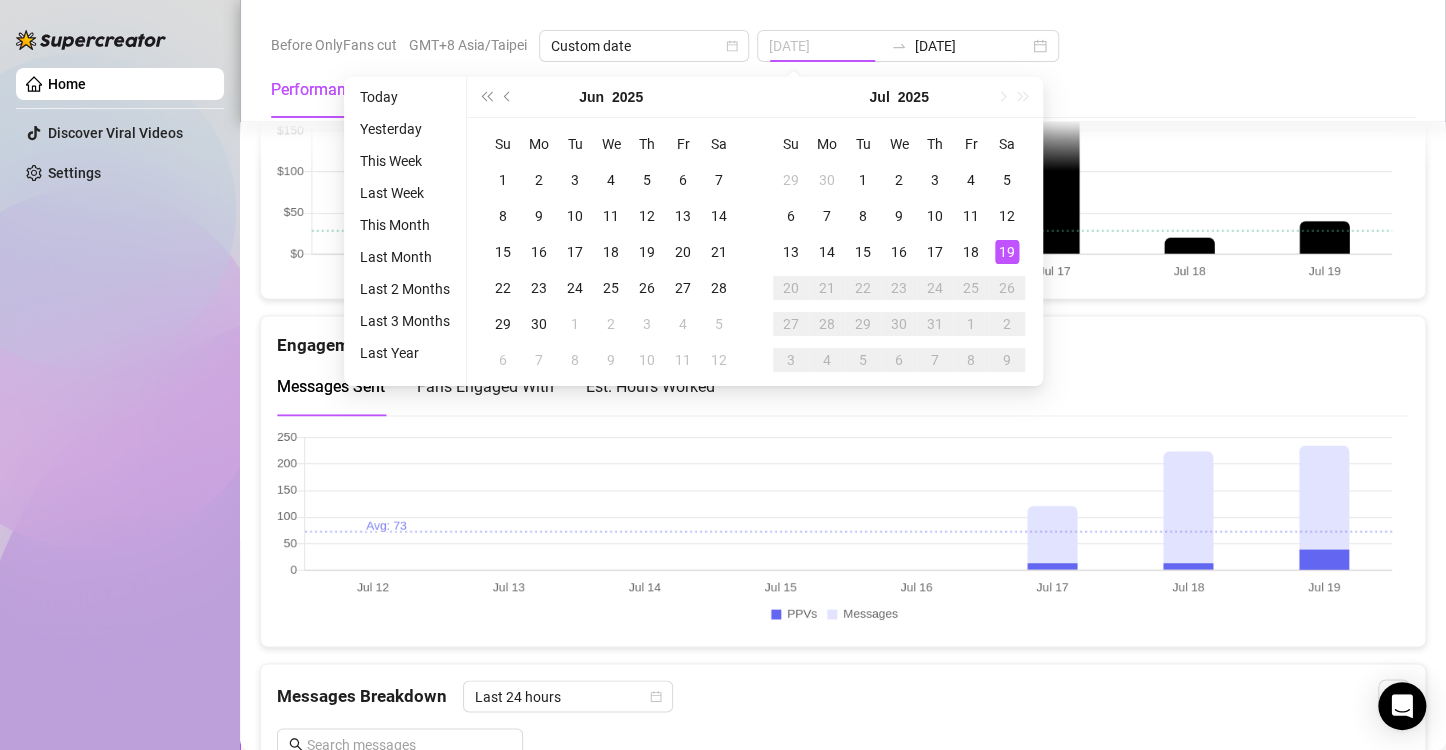 click on "19" at bounding box center (1007, 252) 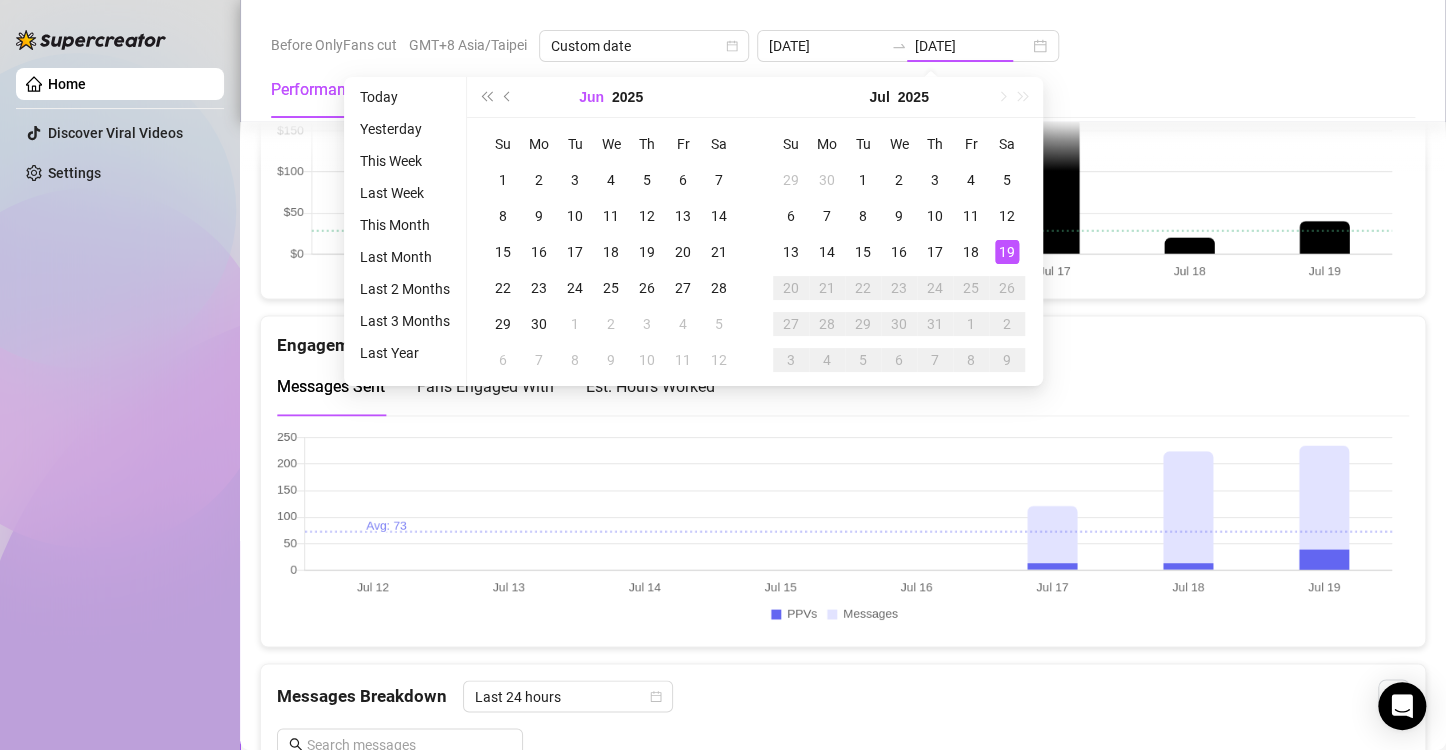 click on "Jun" at bounding box center (591, 97) 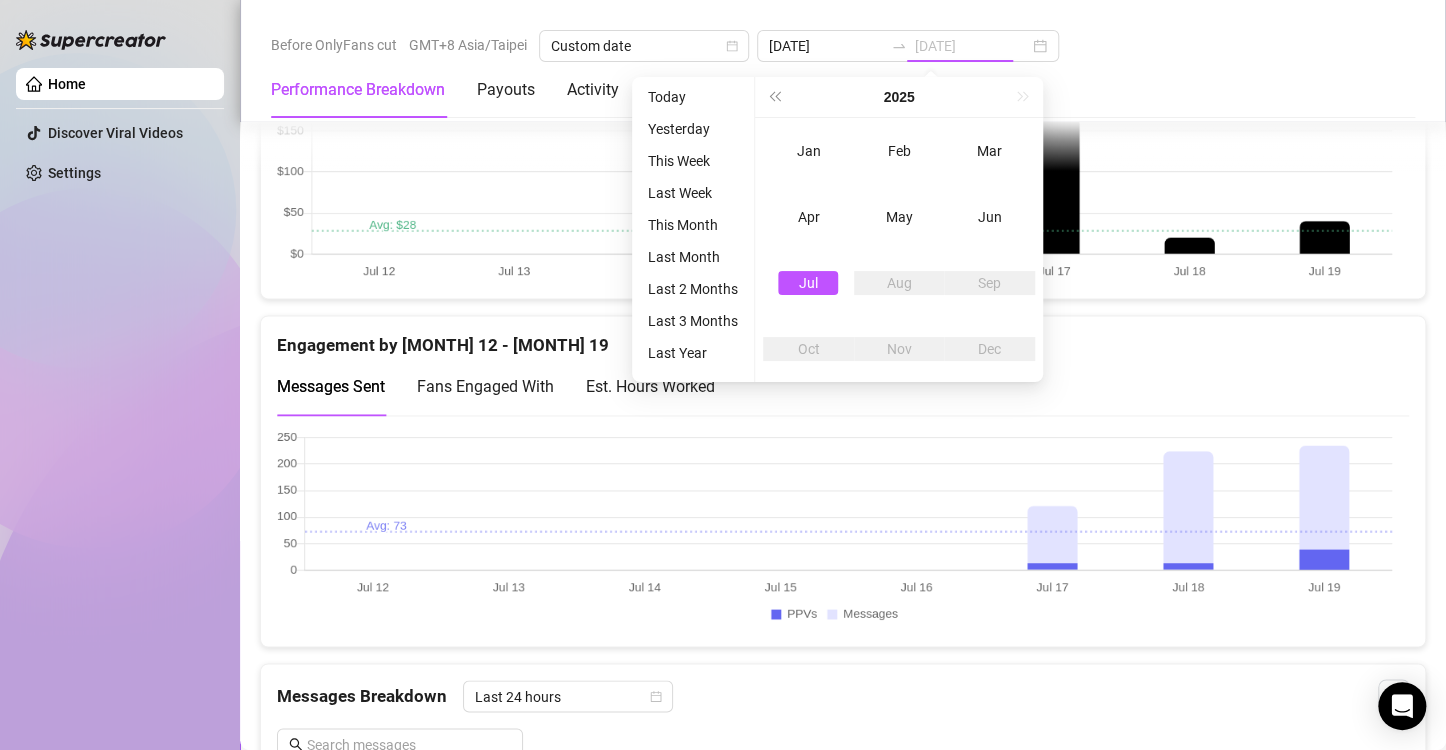click on "Jul" at bounding box center [808, 283] 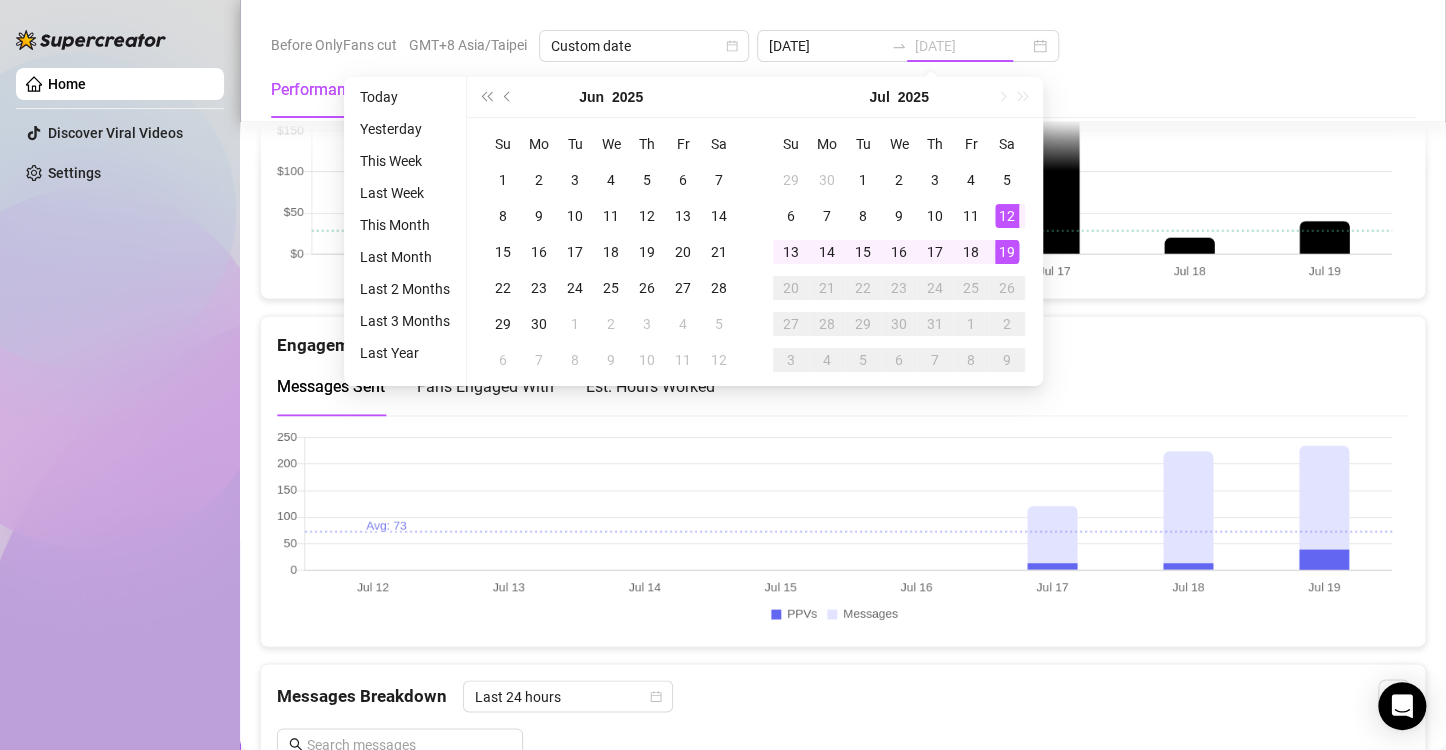 type on "[DATE]" 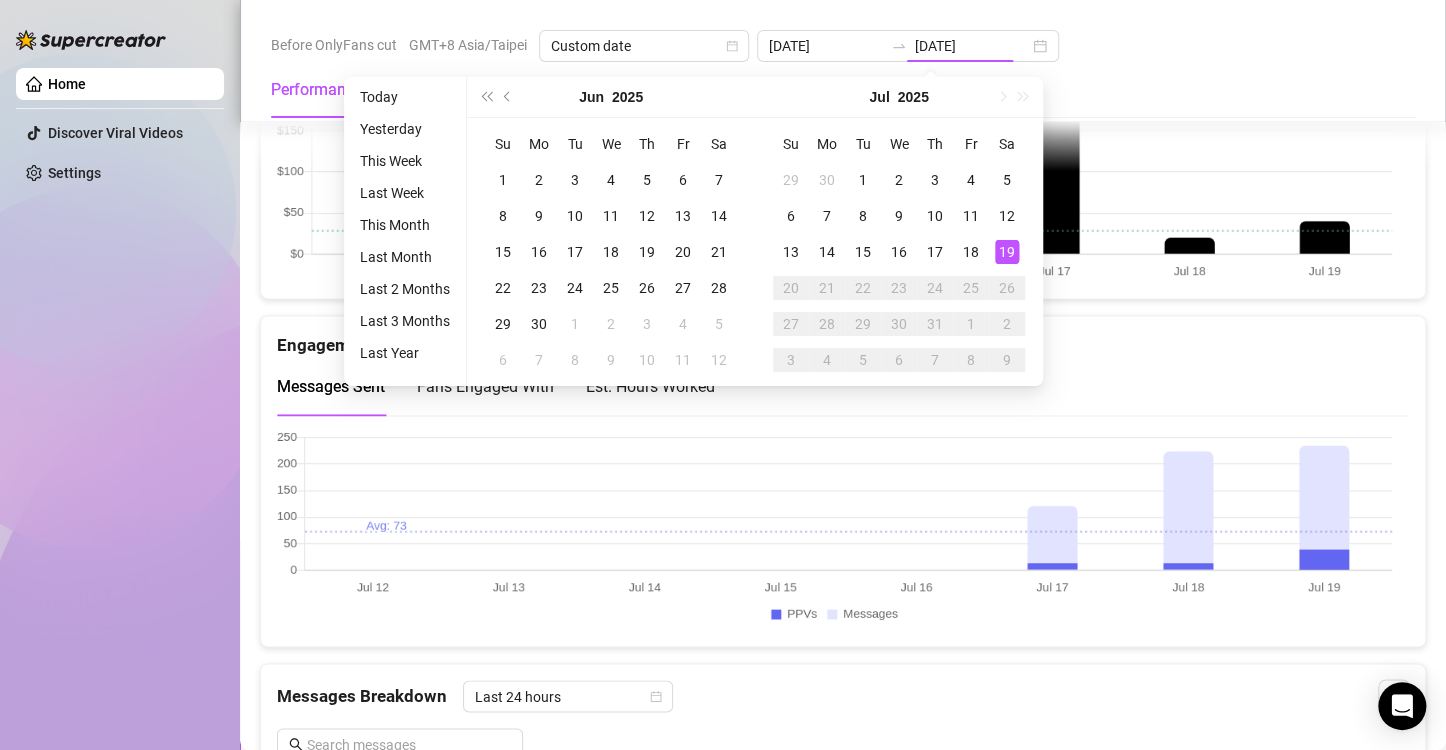type on "[DATE]" 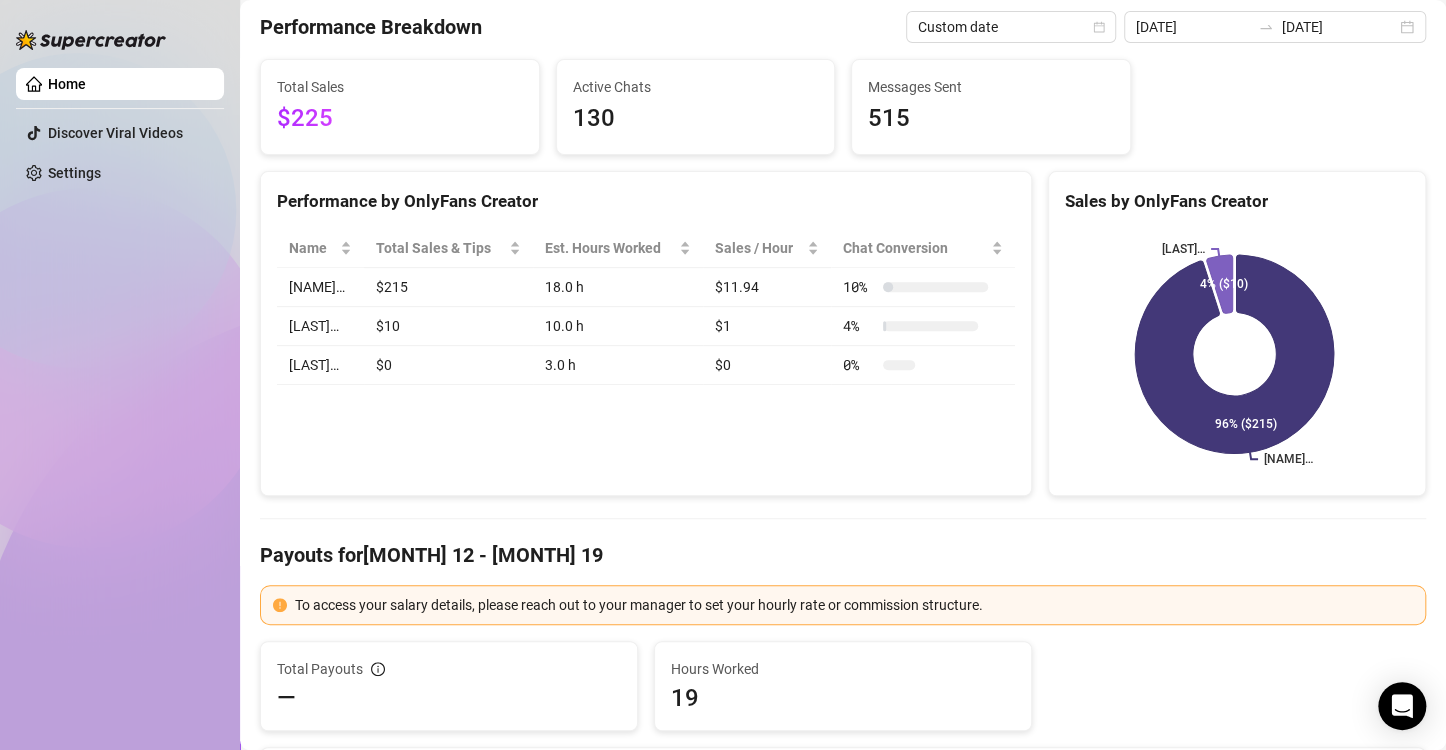 scroll, scrollTop: 0, scrollLeft: 0, axis: both 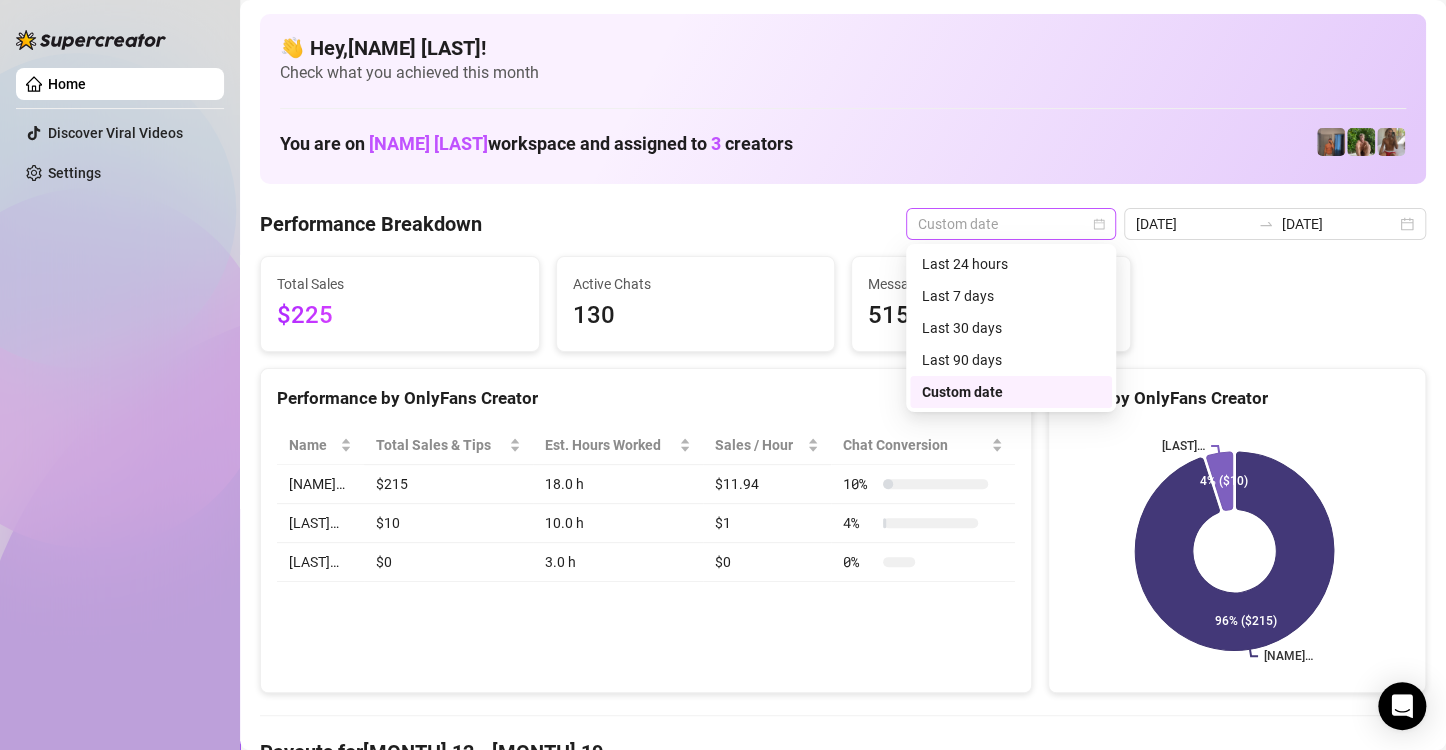 drag, startPoint x: 1106, startPoint y: 209, endPoint x: 1104, endPoint y: 234, distance: 25.079872 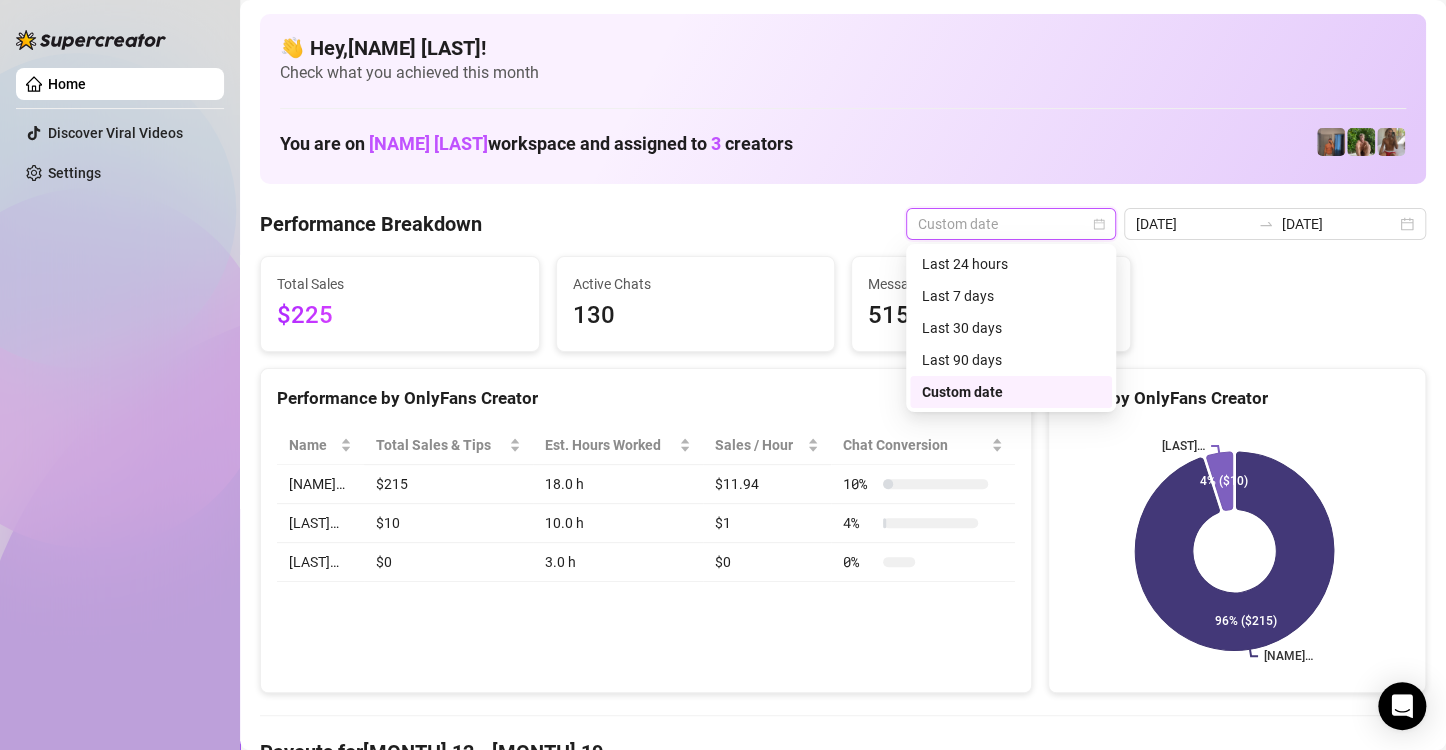 click on "Custom date" at bounding box center (1011, 392) 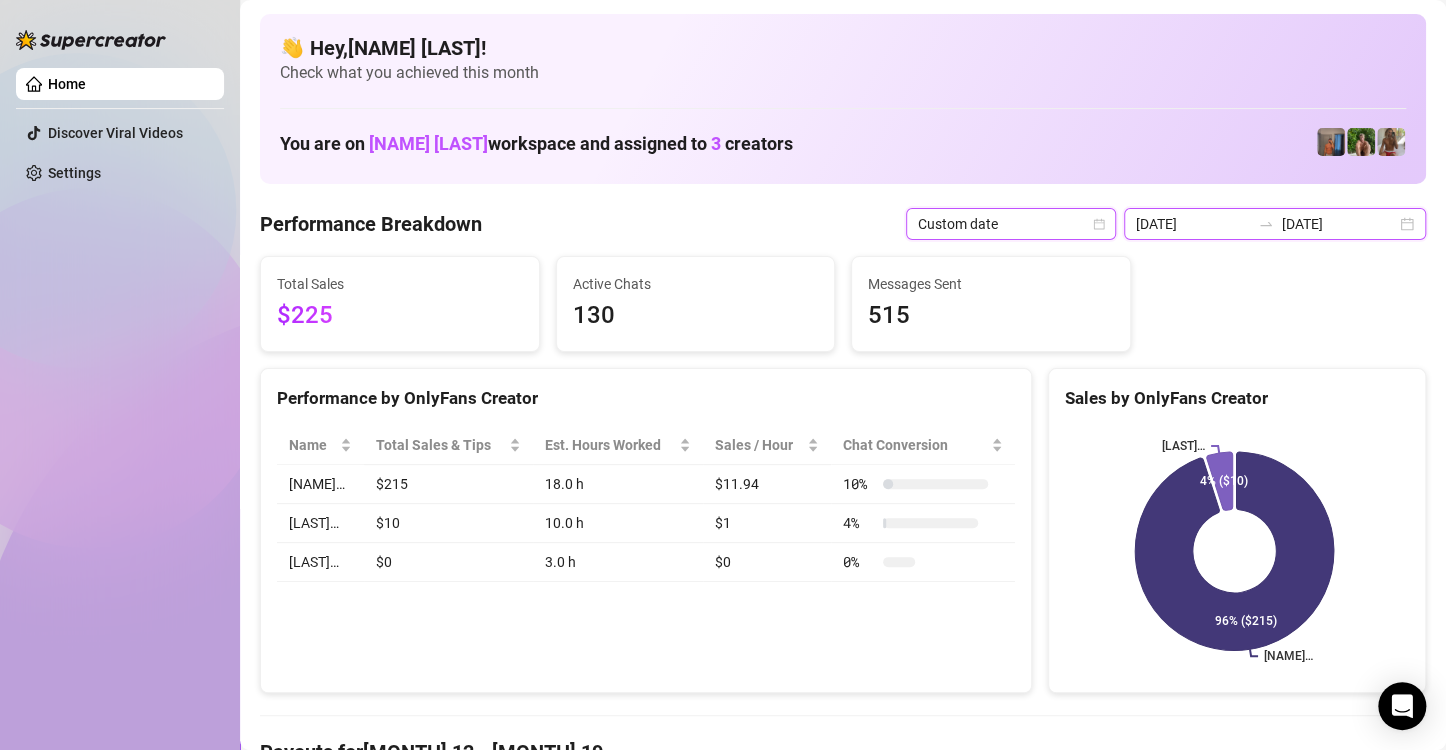 click on "[DATE] [DATE]" at bounding box center (1275, 224) 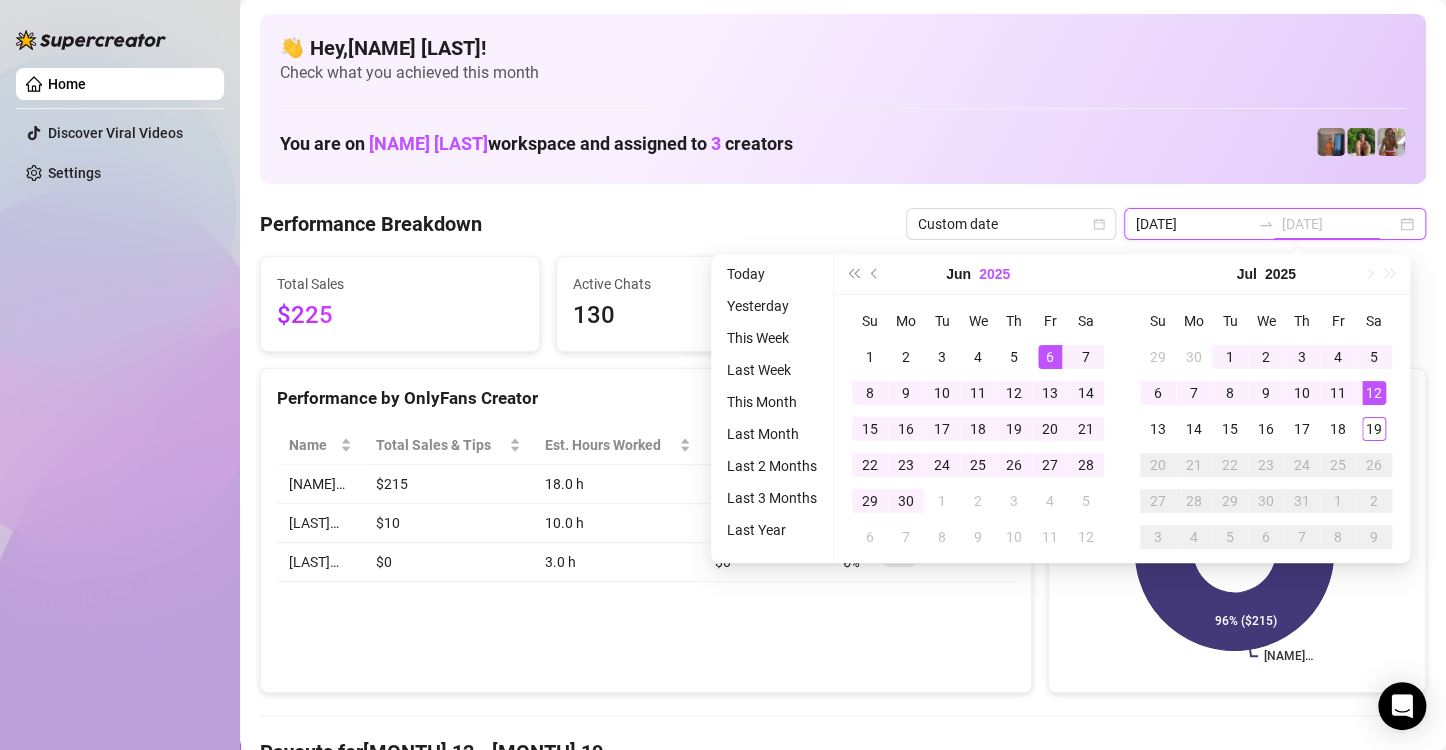 type on "[DATE]" 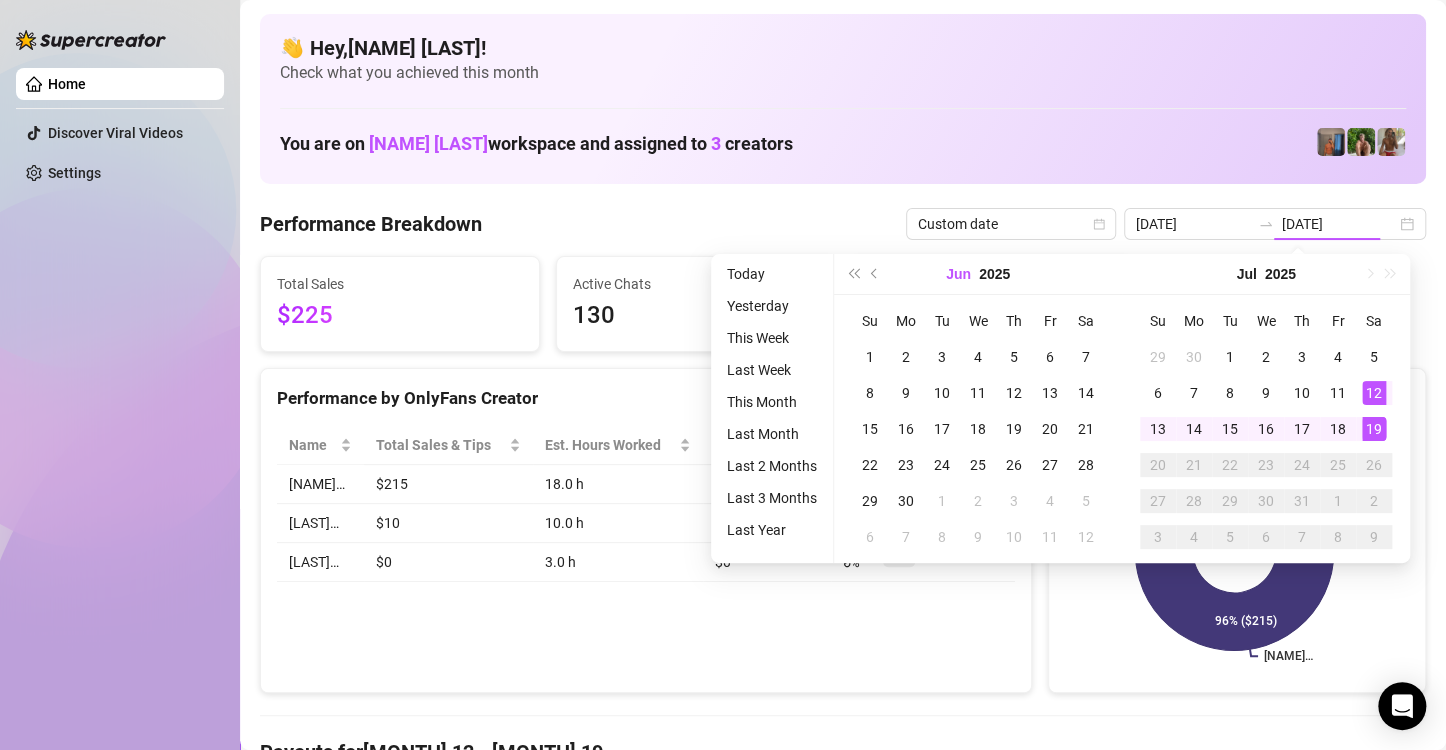 click on "[MONTH] [YEAR]" at bounding box center [978, 274] 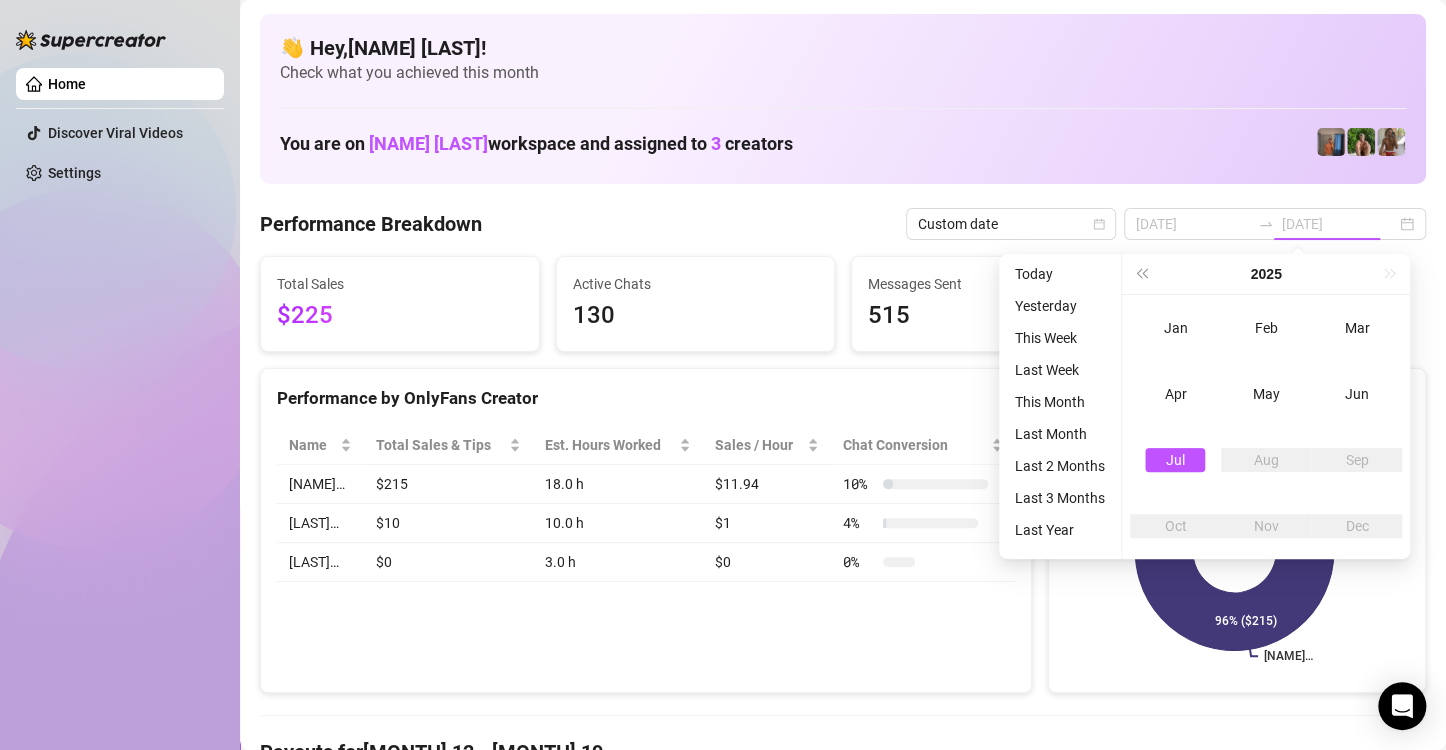 type on "[DATE]" 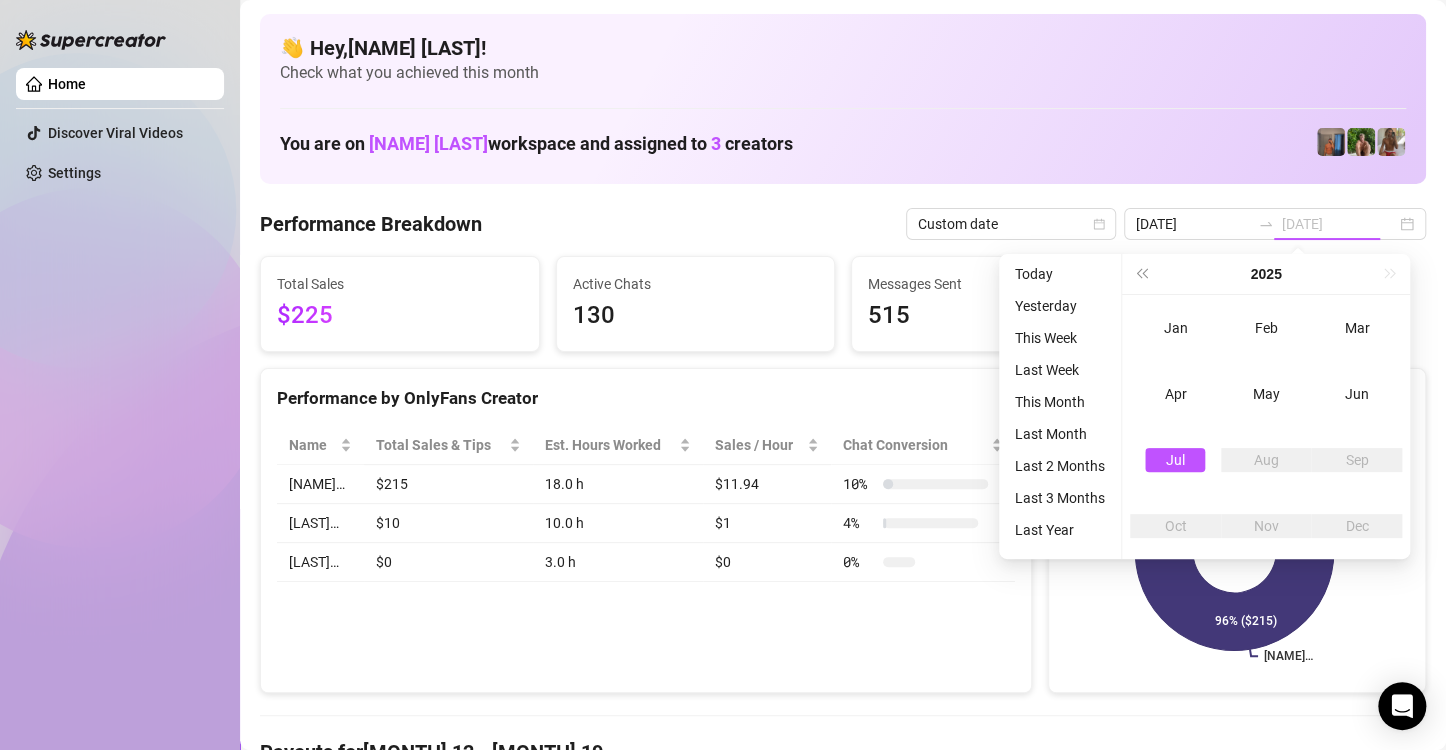 click on "Jul" at bounding box center [1175, 460] 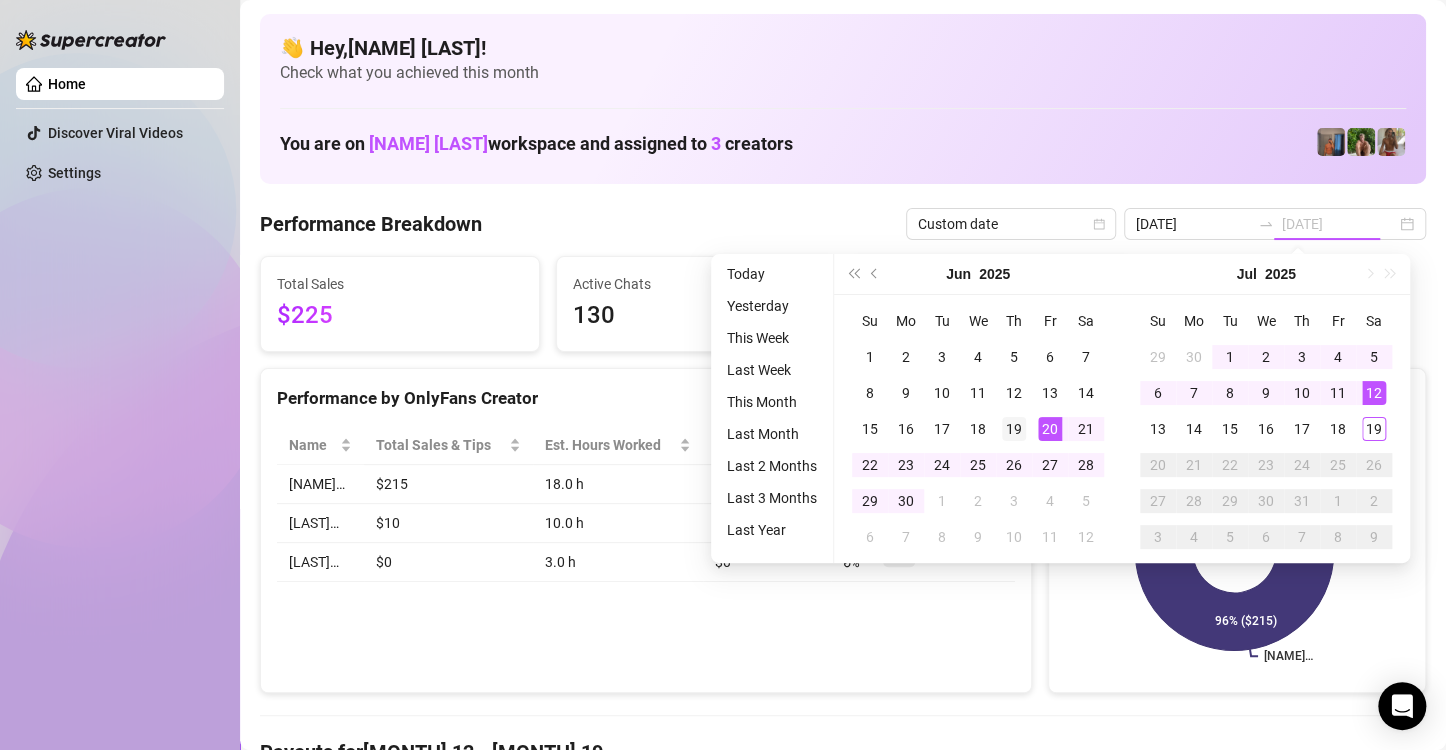 type on "[DATE]" 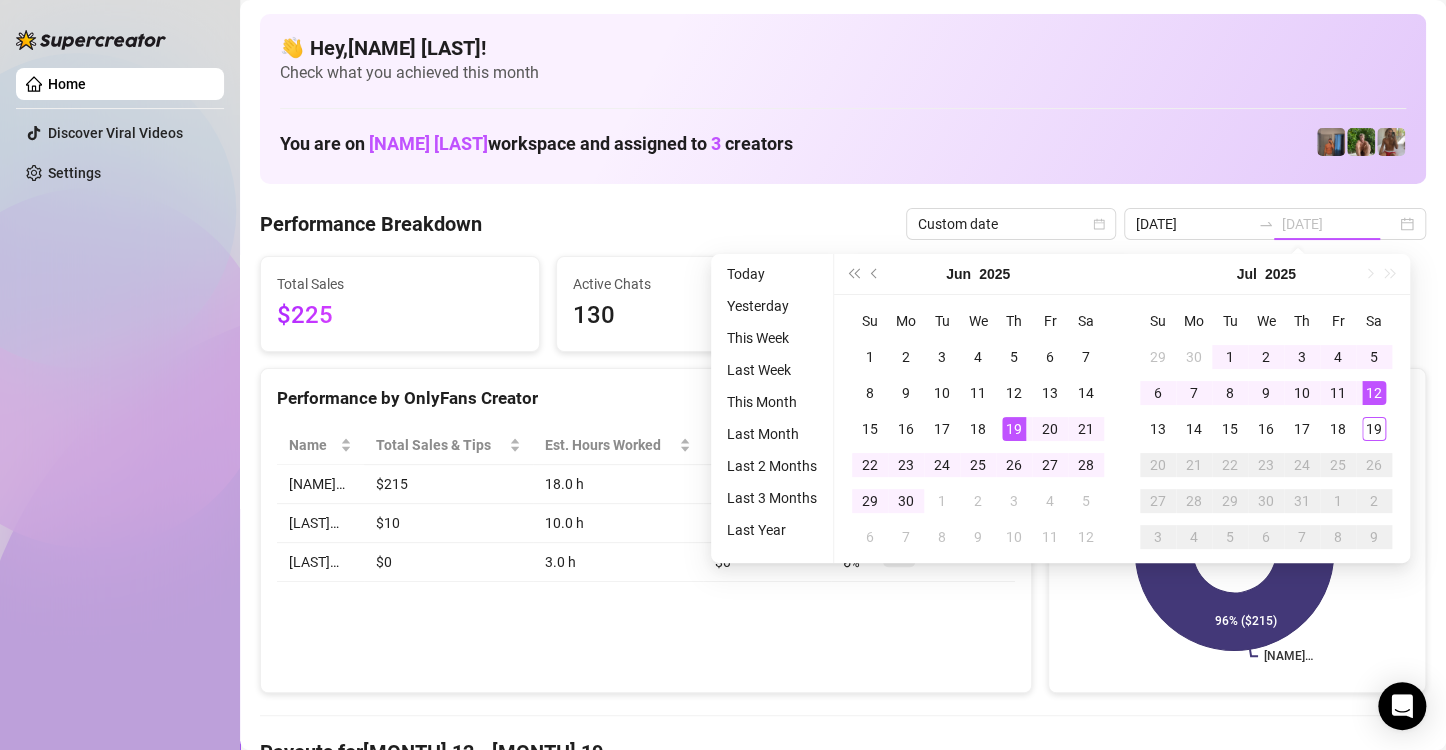 click on "19" at bounding box center [1014, 429] 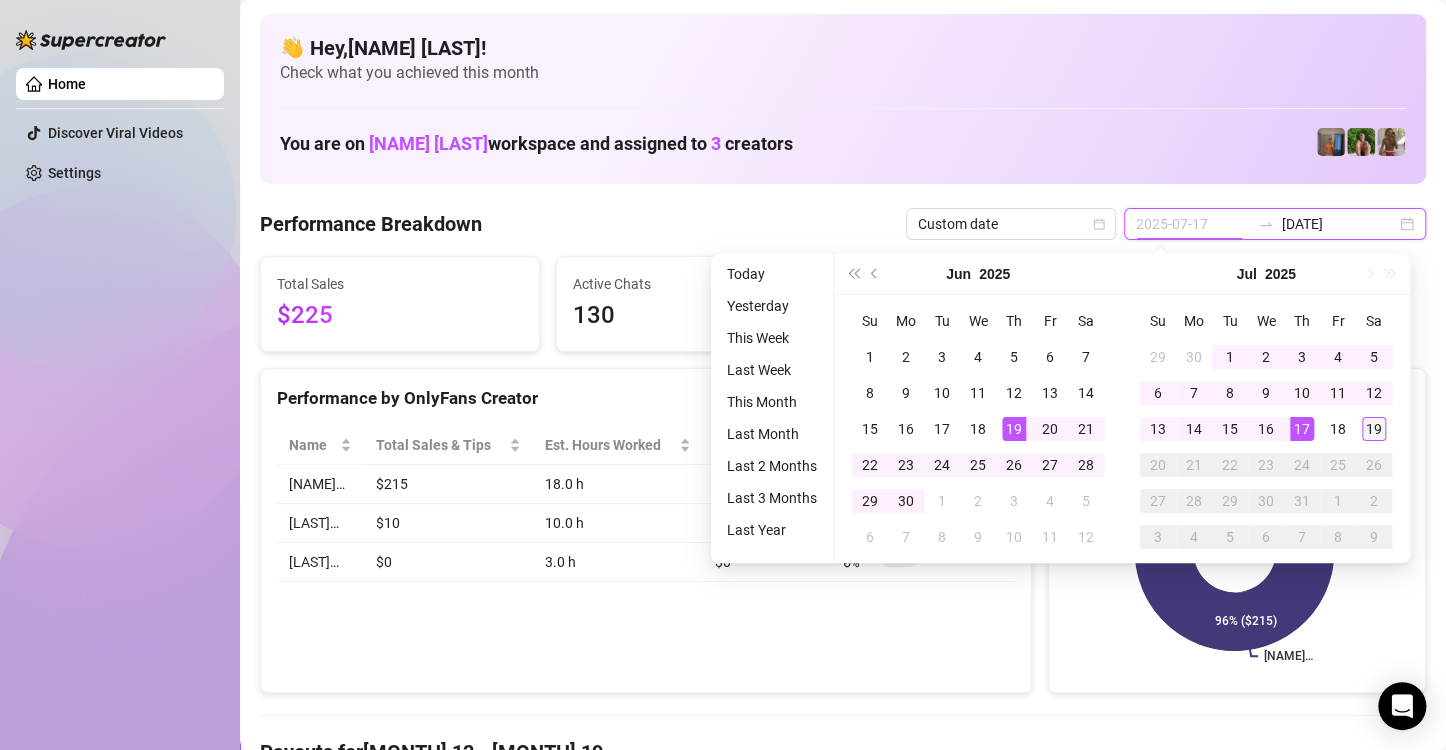 type on "[DATE]" 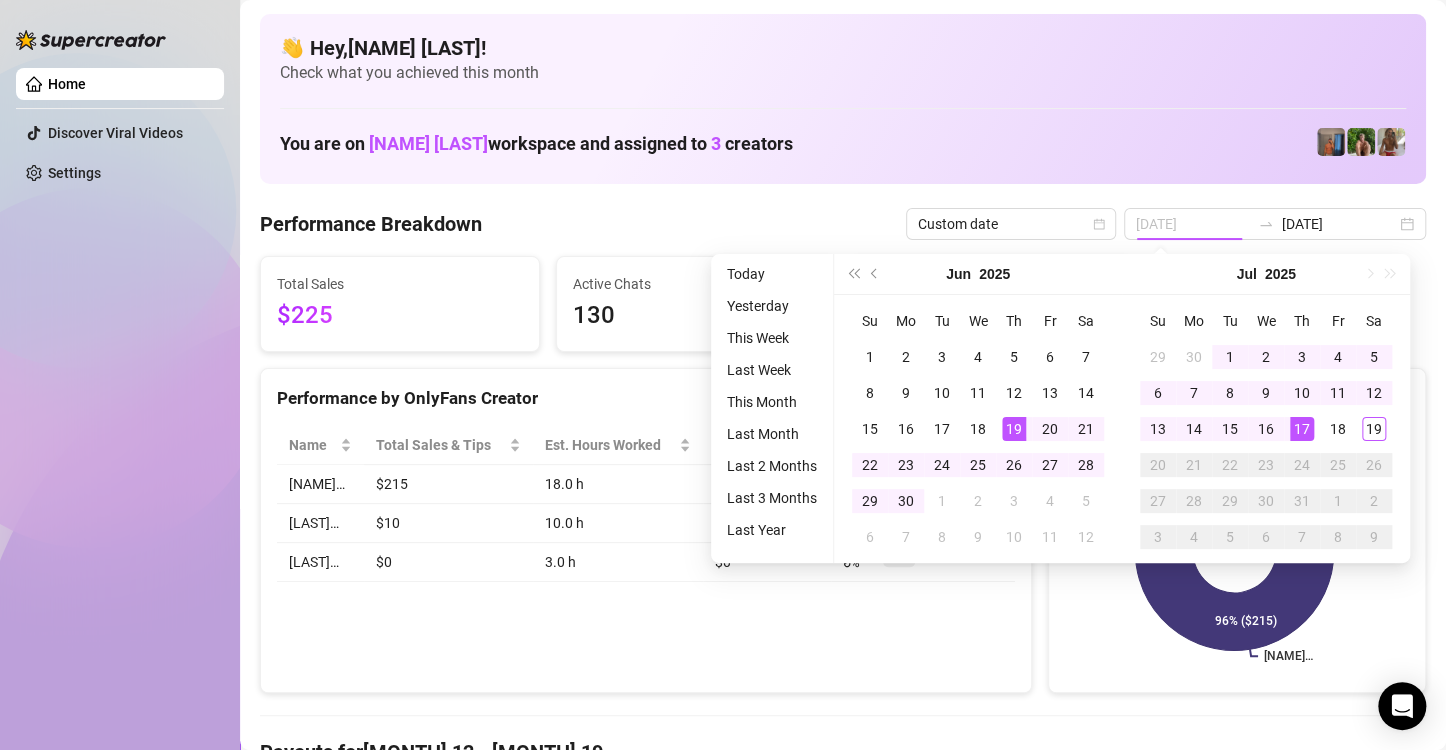 click on "19" at bounding box center (1374, 429) 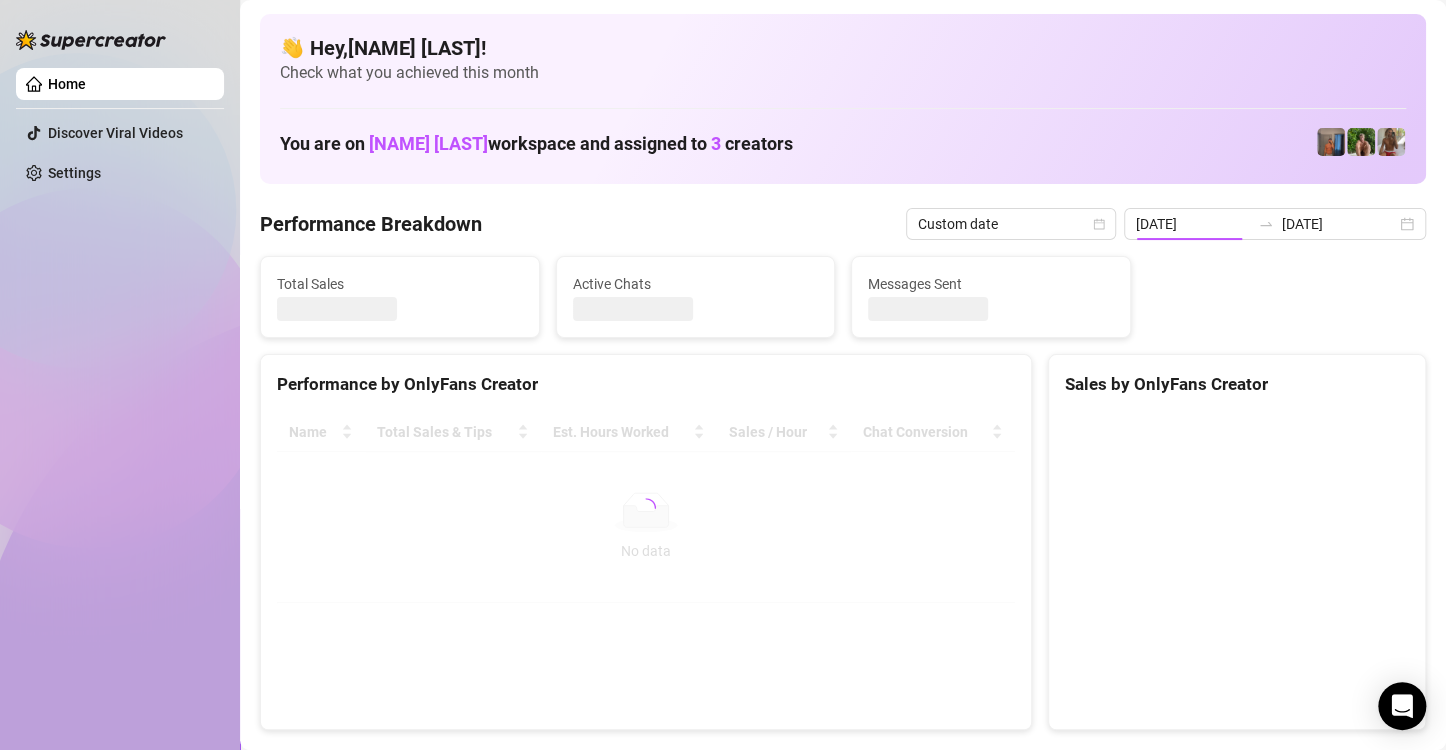type on "[DATE]" 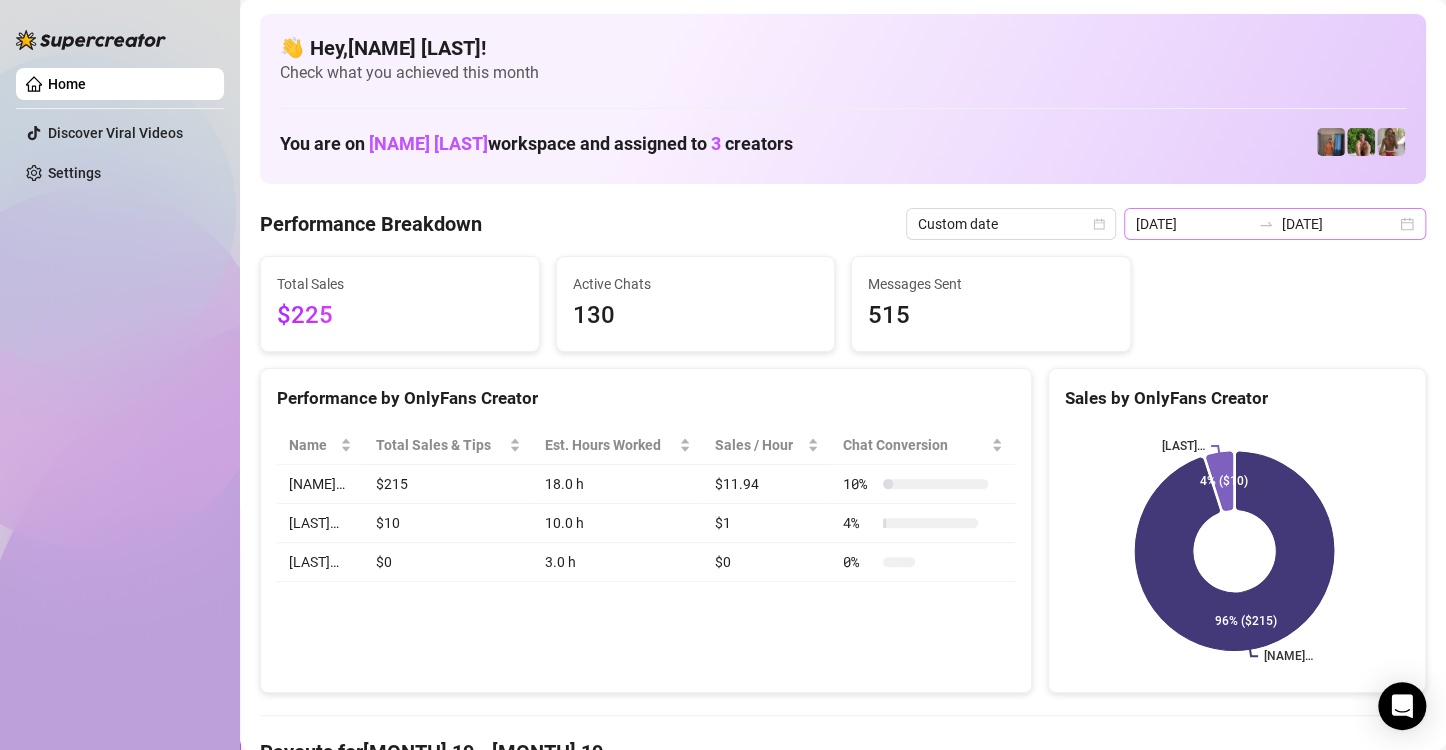 click on "[DATE] [DATE]" at bounding box center (1275, 224) 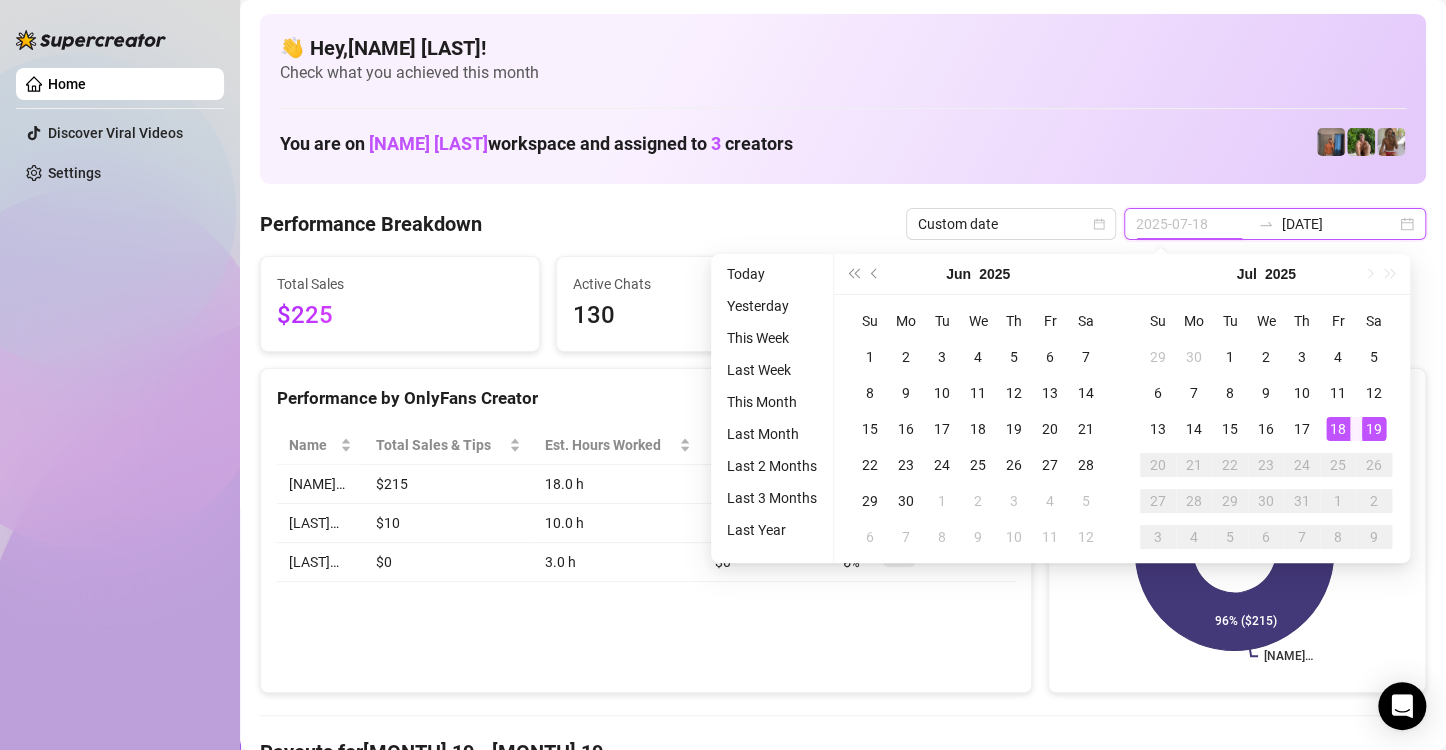 type on "[DATE]" 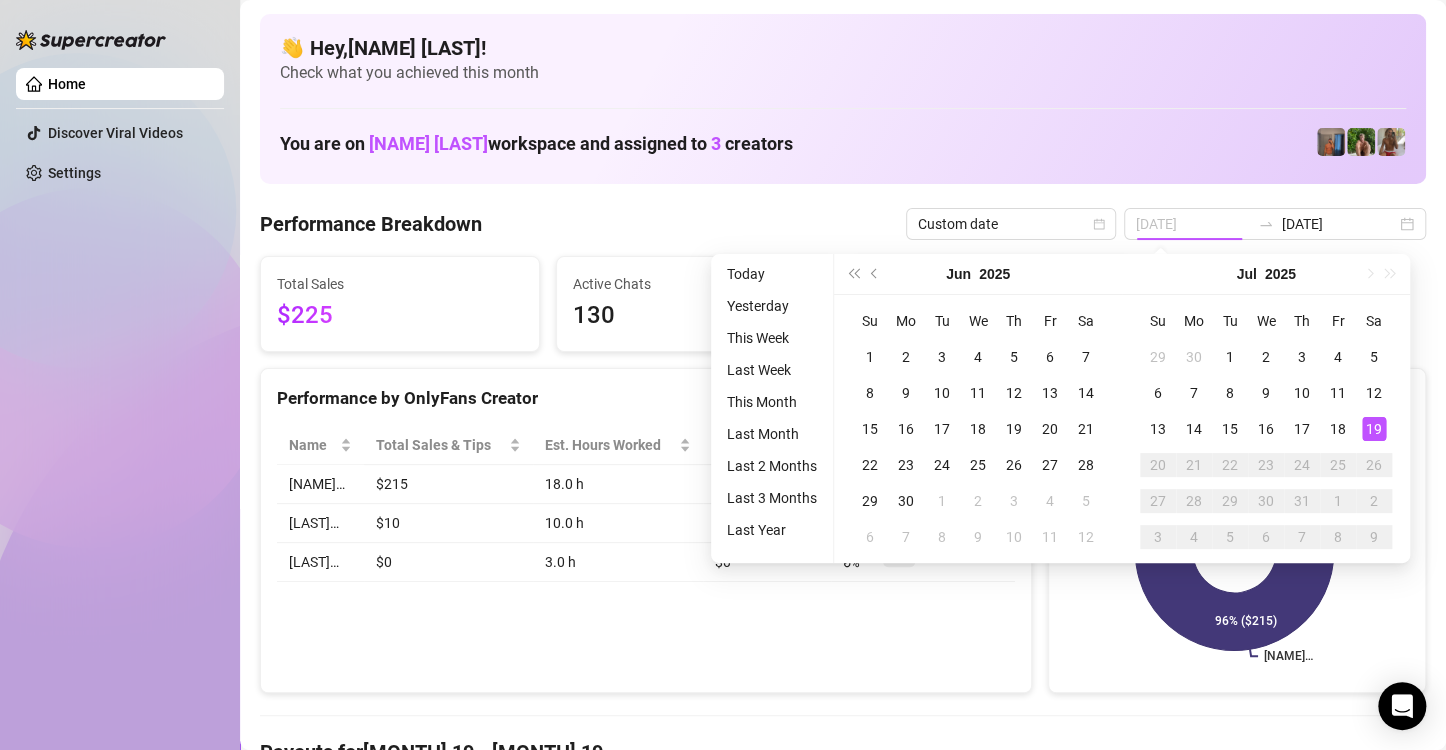 click on "19" at bounding box center [1374, 429] 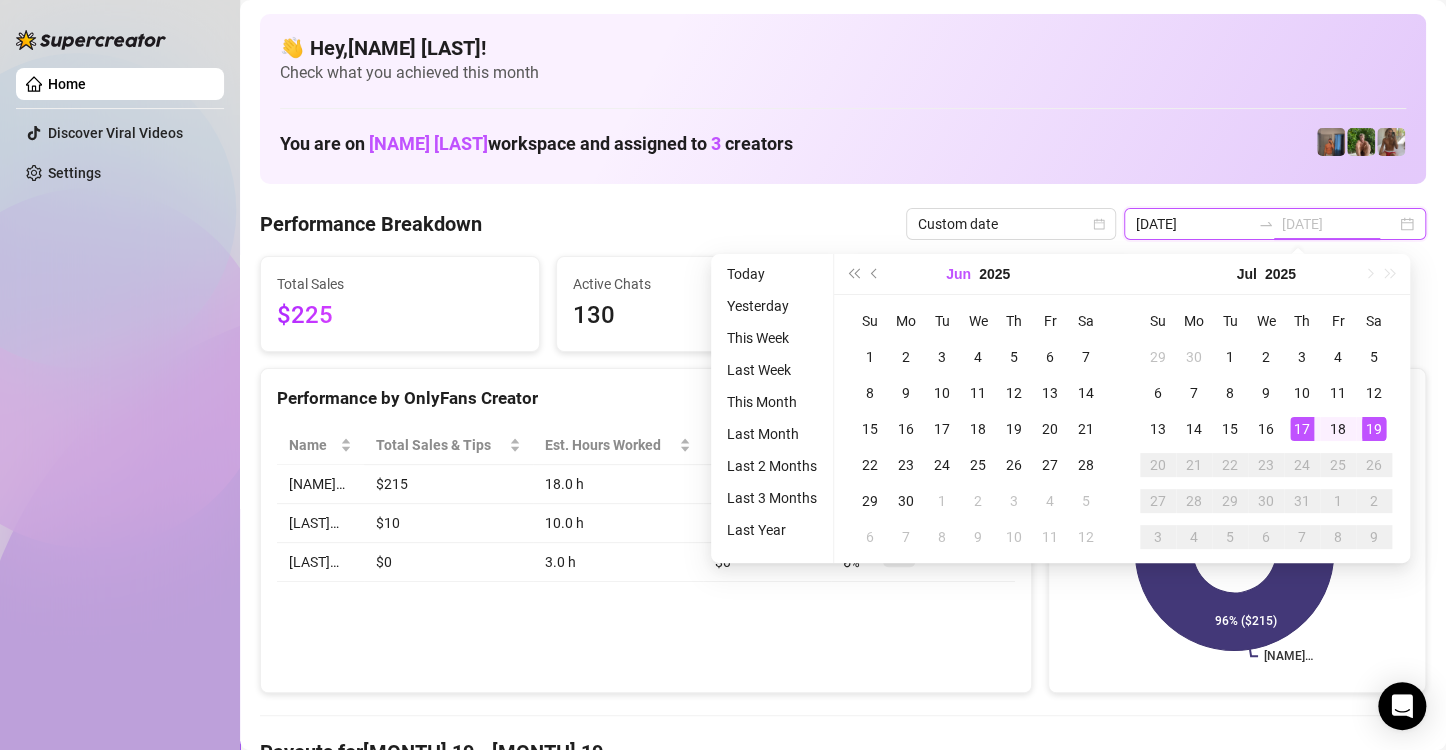 type on "[DATE]" 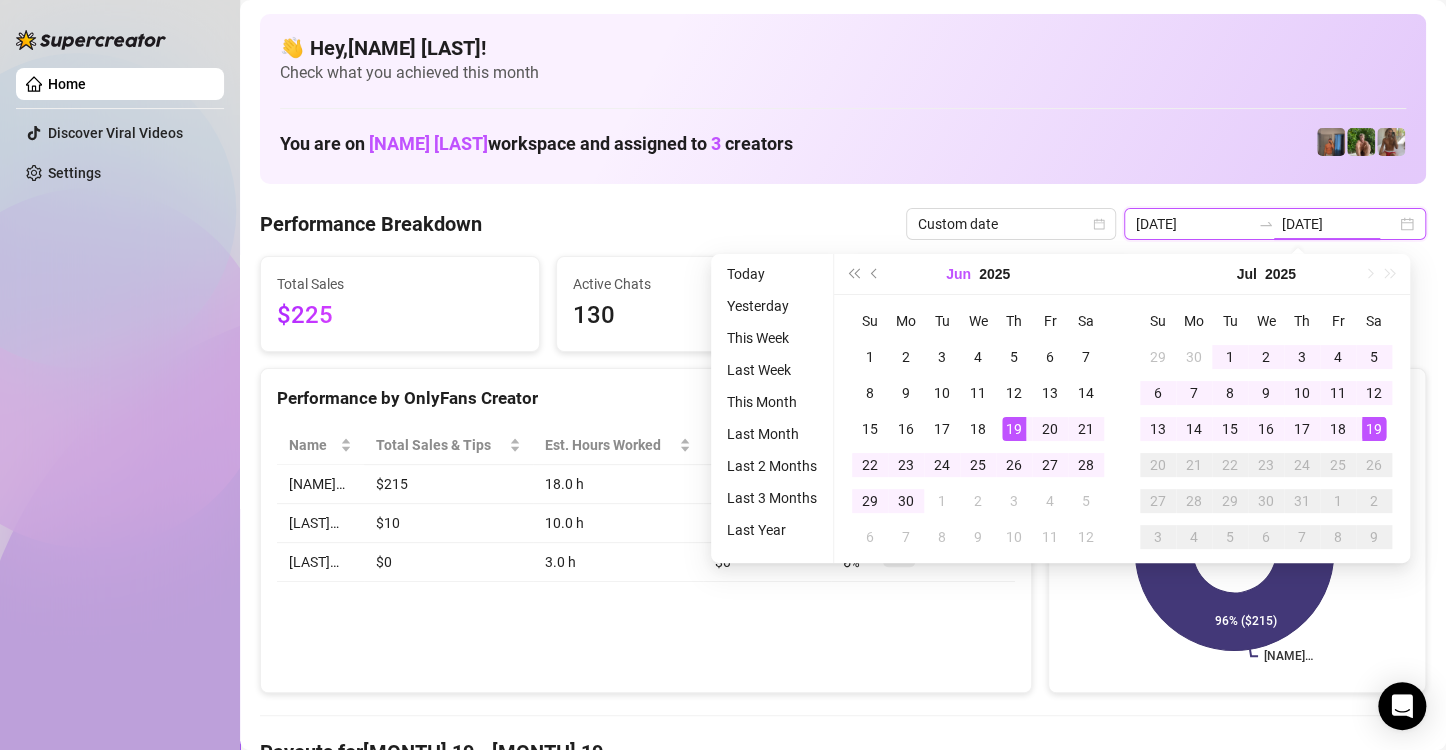 type on "[DATE]" 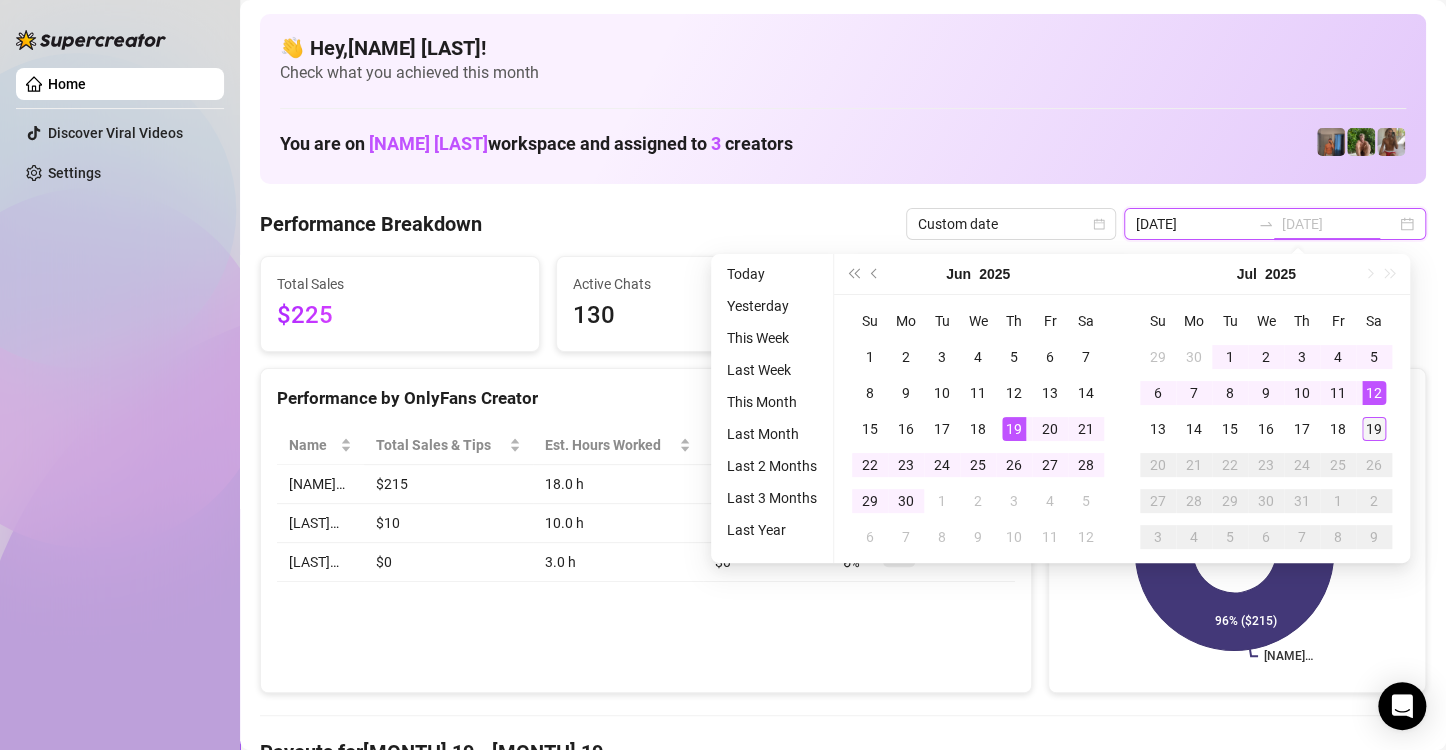 type on "[DATE]" 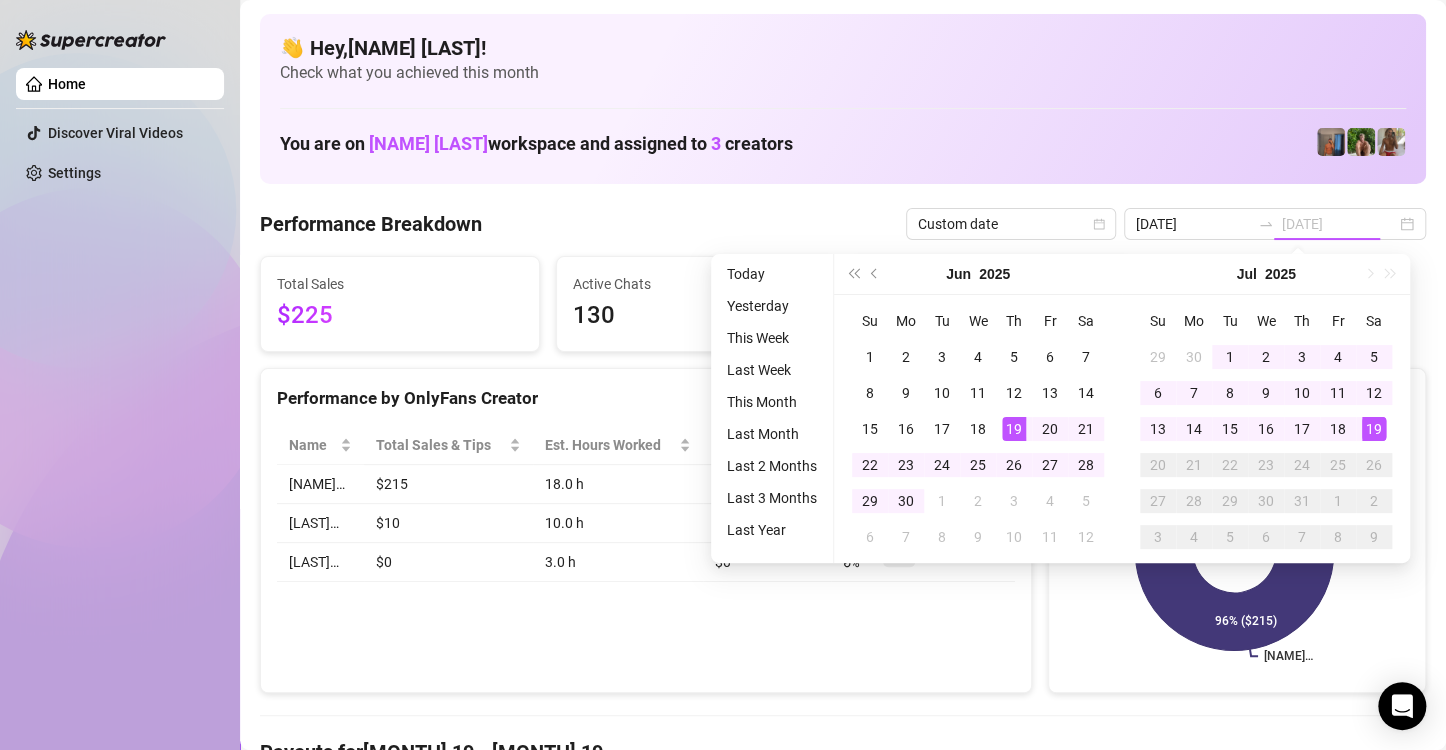 click on "19" at bounding box center (1374, 429) 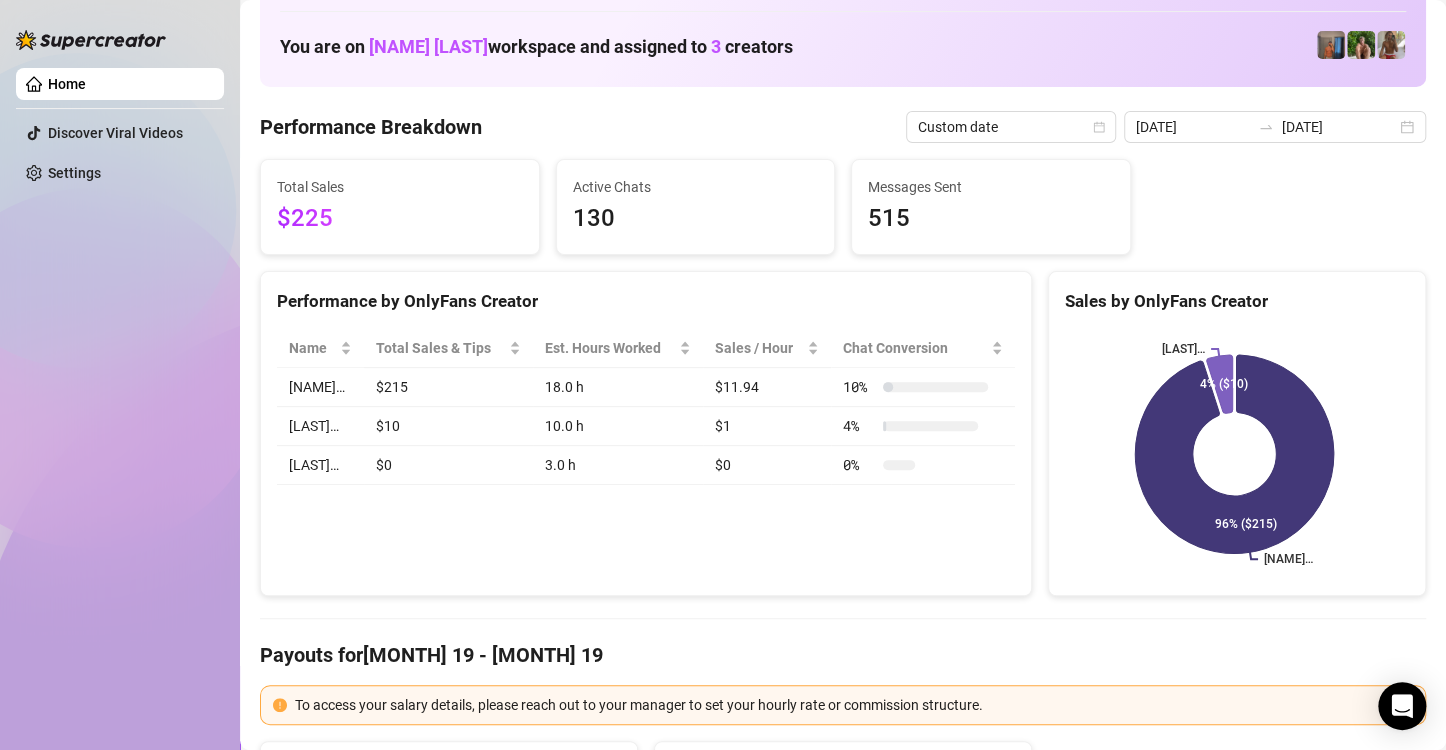 scroll, scrollTop: 72, scrollLeft: 0, axis: vertical 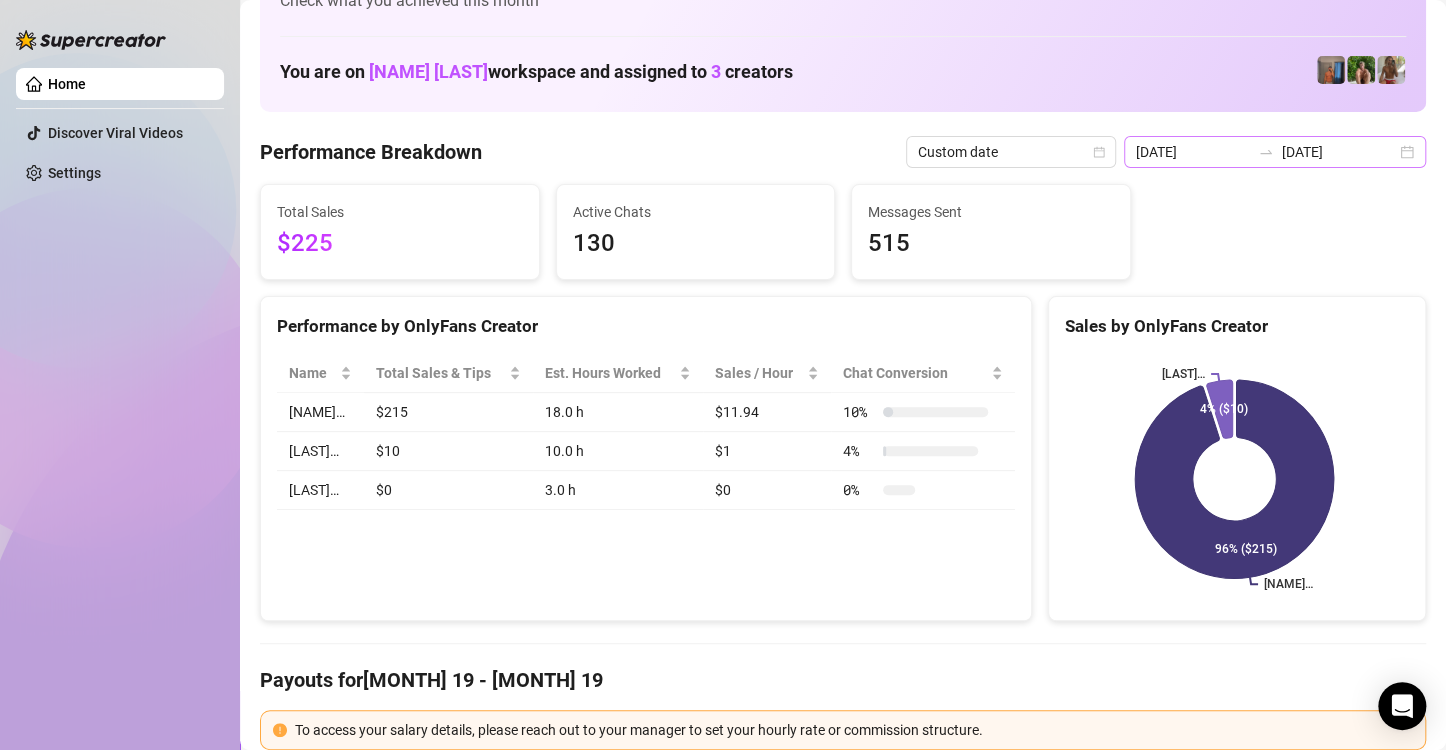 click on "[DATE] [DATE]" at bounding box center [1275, 152] 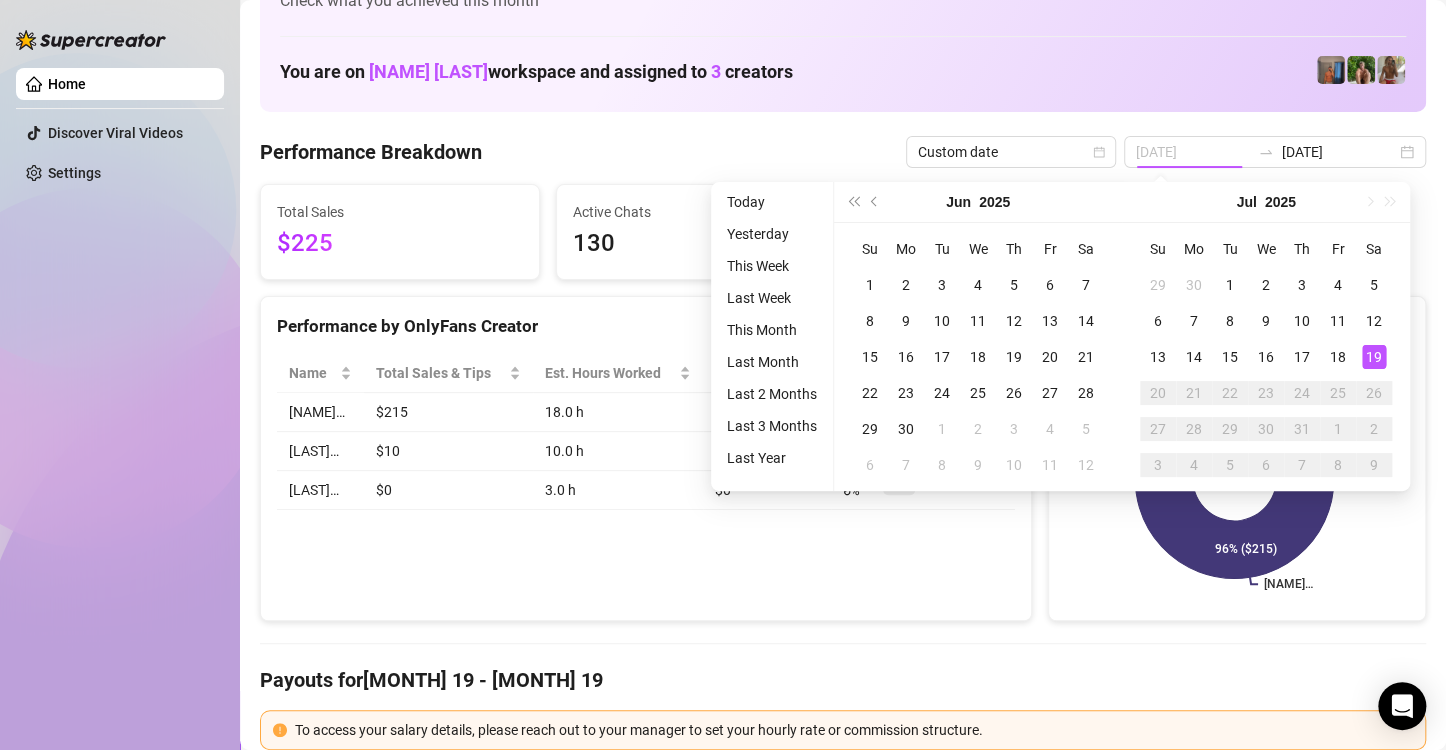 click on "19" at bounding box center [1374, 357] 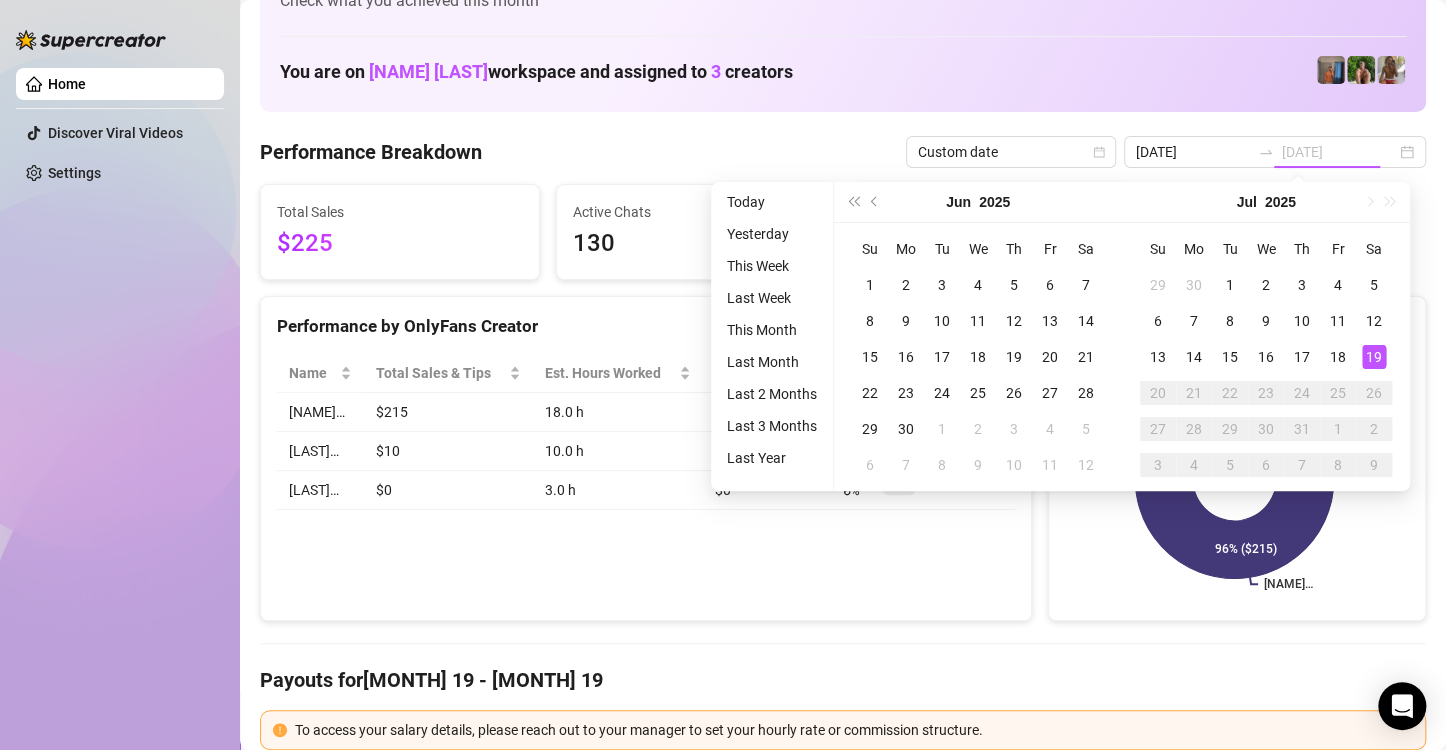 click on "19" at bounding box center [1374, 357] 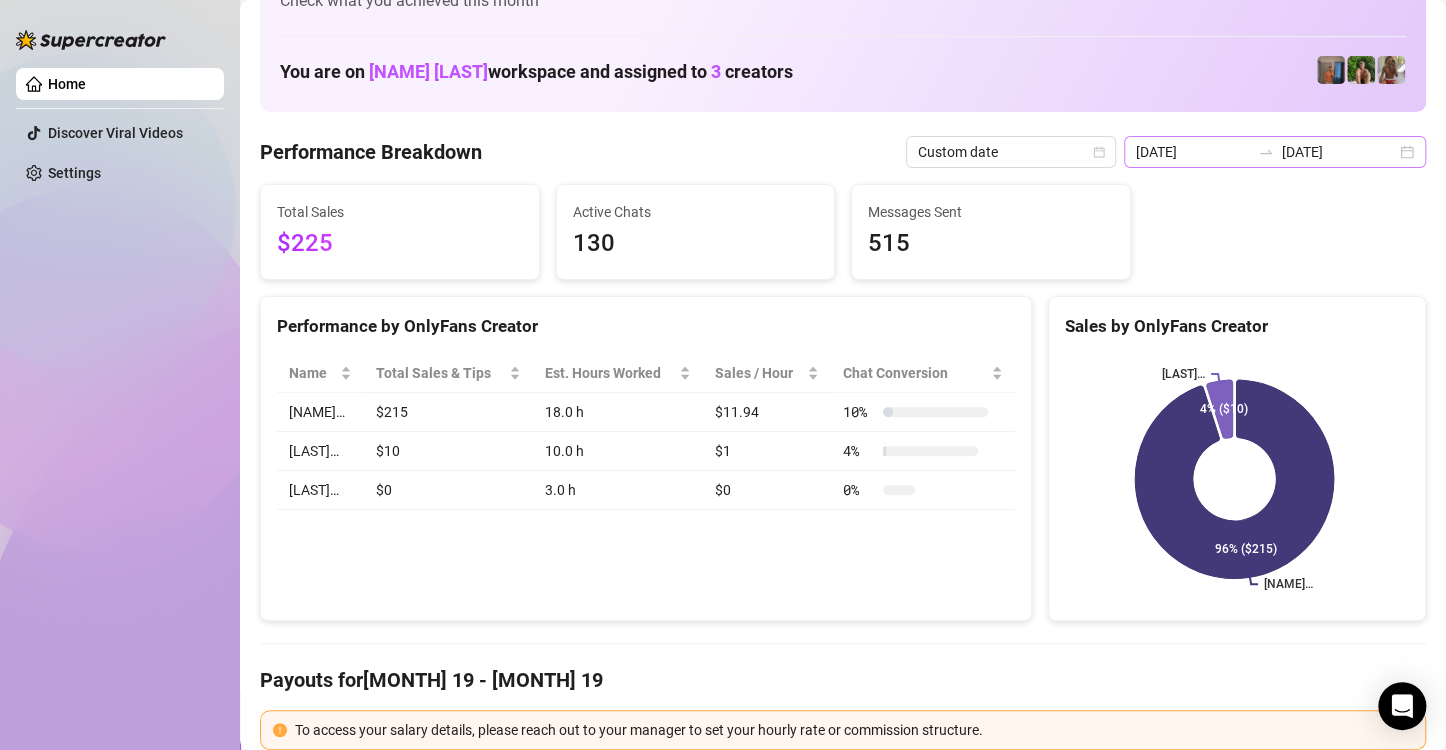 click on "[DATE] [DATE]" at bounding box center [1275, 152] 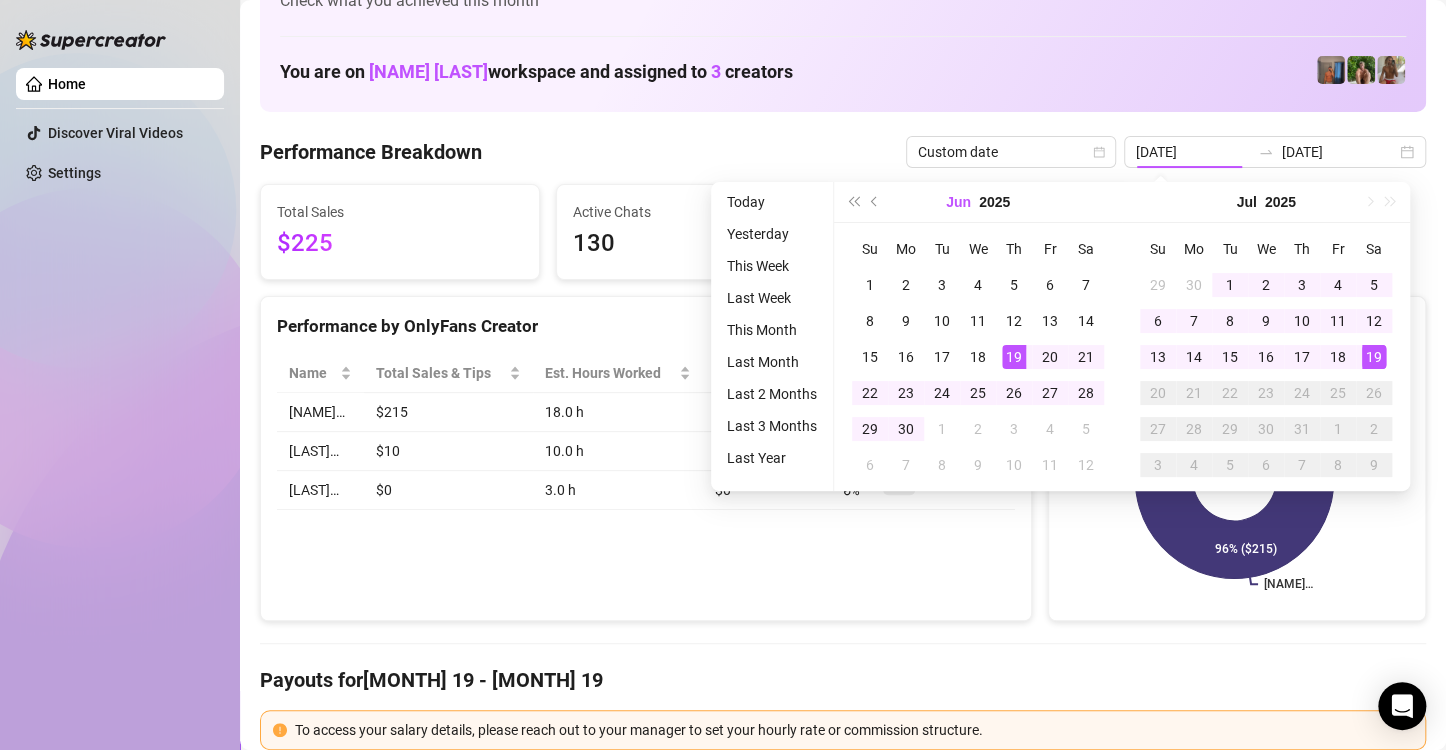 click on "Jun" at bounding box center (958, 202) 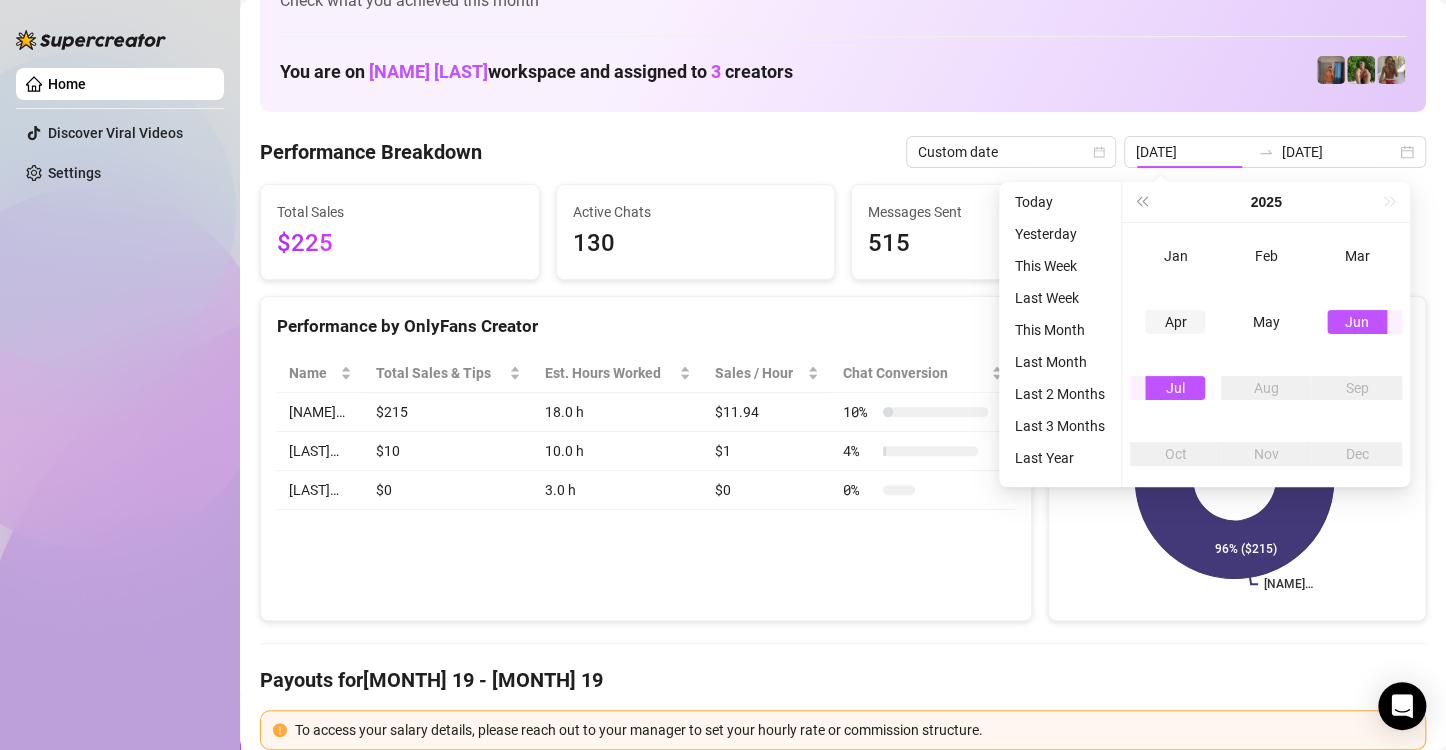 type on "[DATE]" 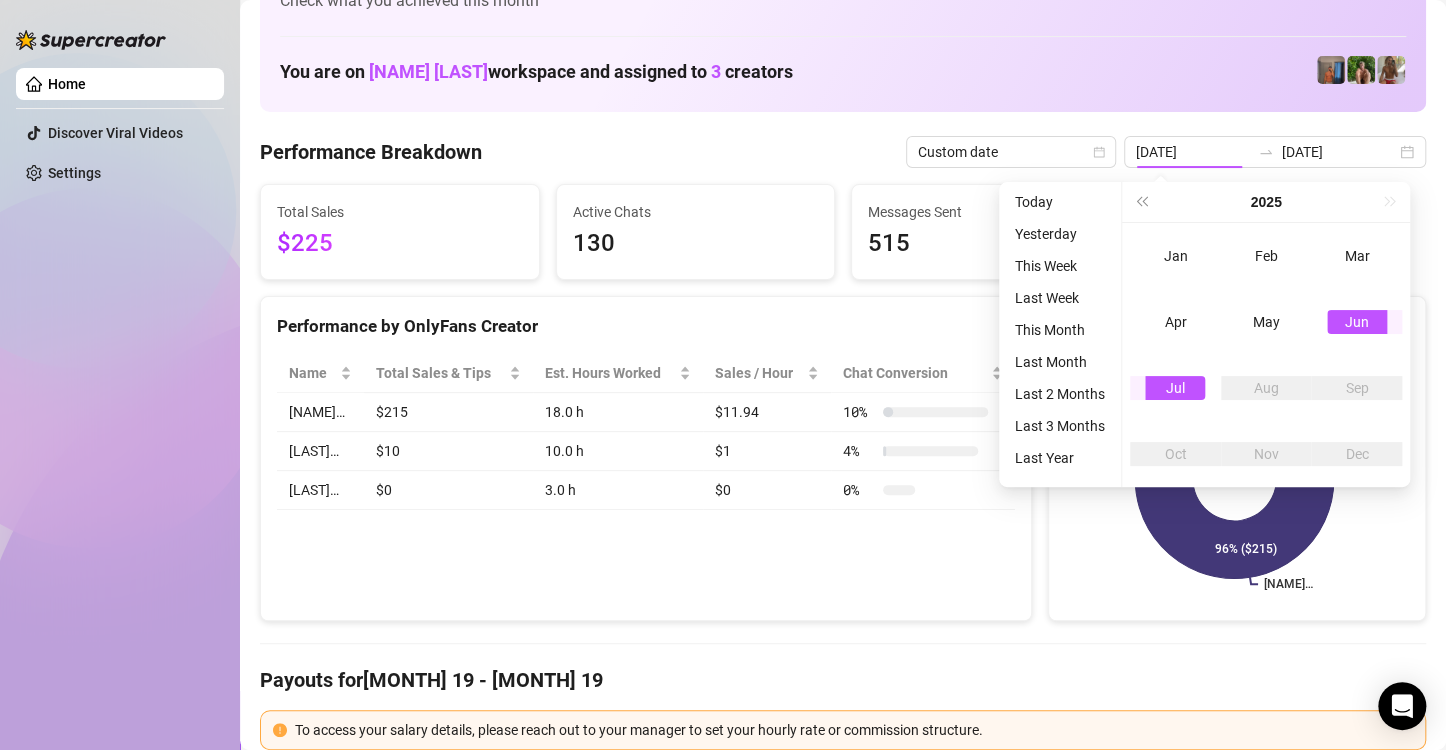 click on "Aug" at bounding box center (1266, 388) 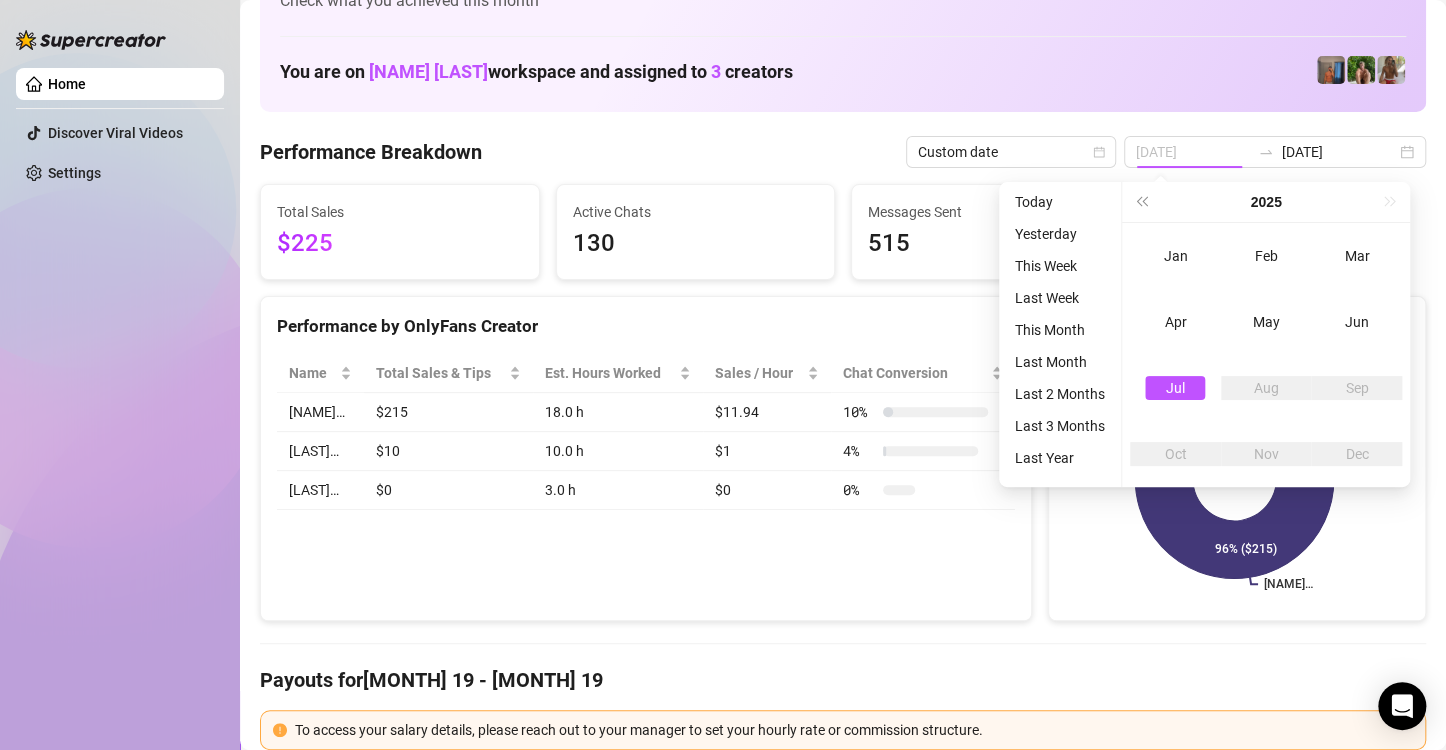 drag, startPoint x: 1207, startPoint y: 387, endPoint x: 1180, endPoint y: 398, distance: 29.15476 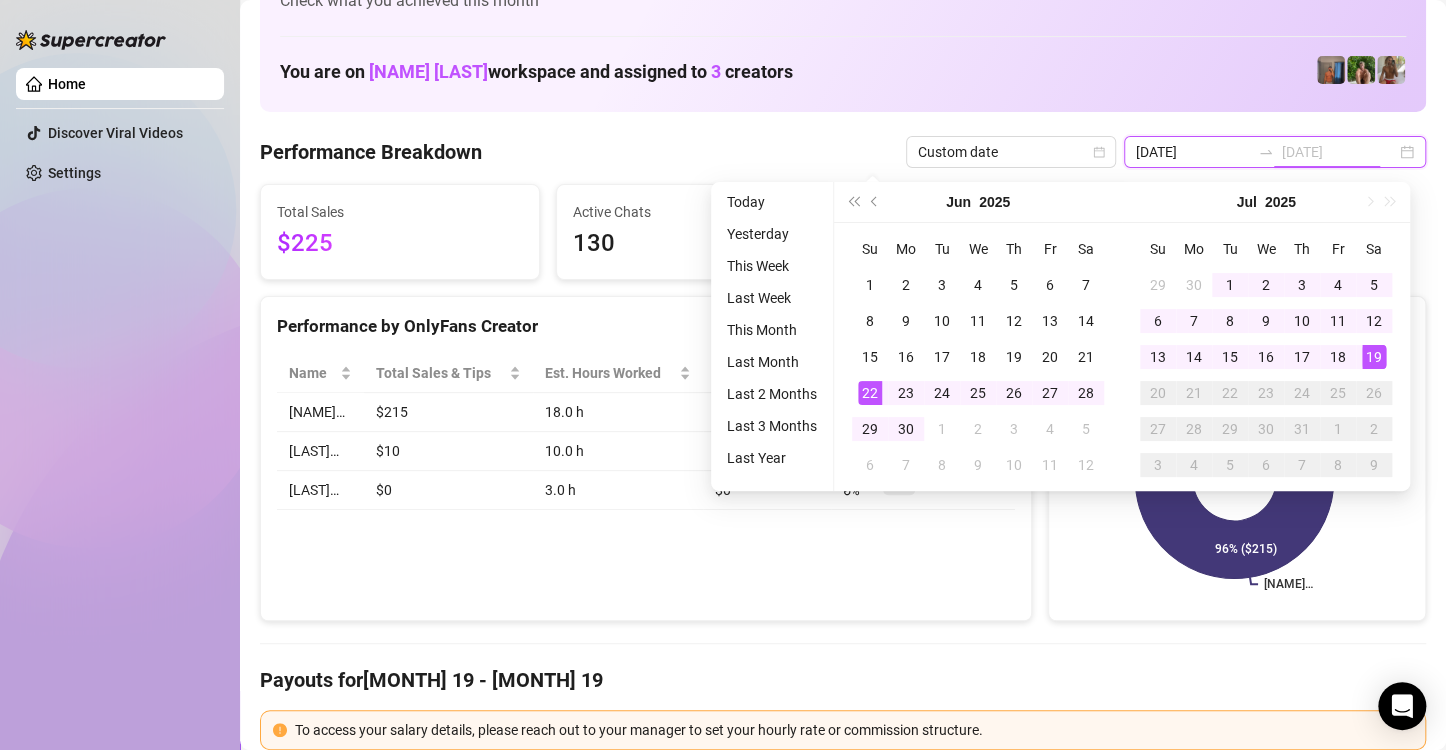 type on "[DATE]" 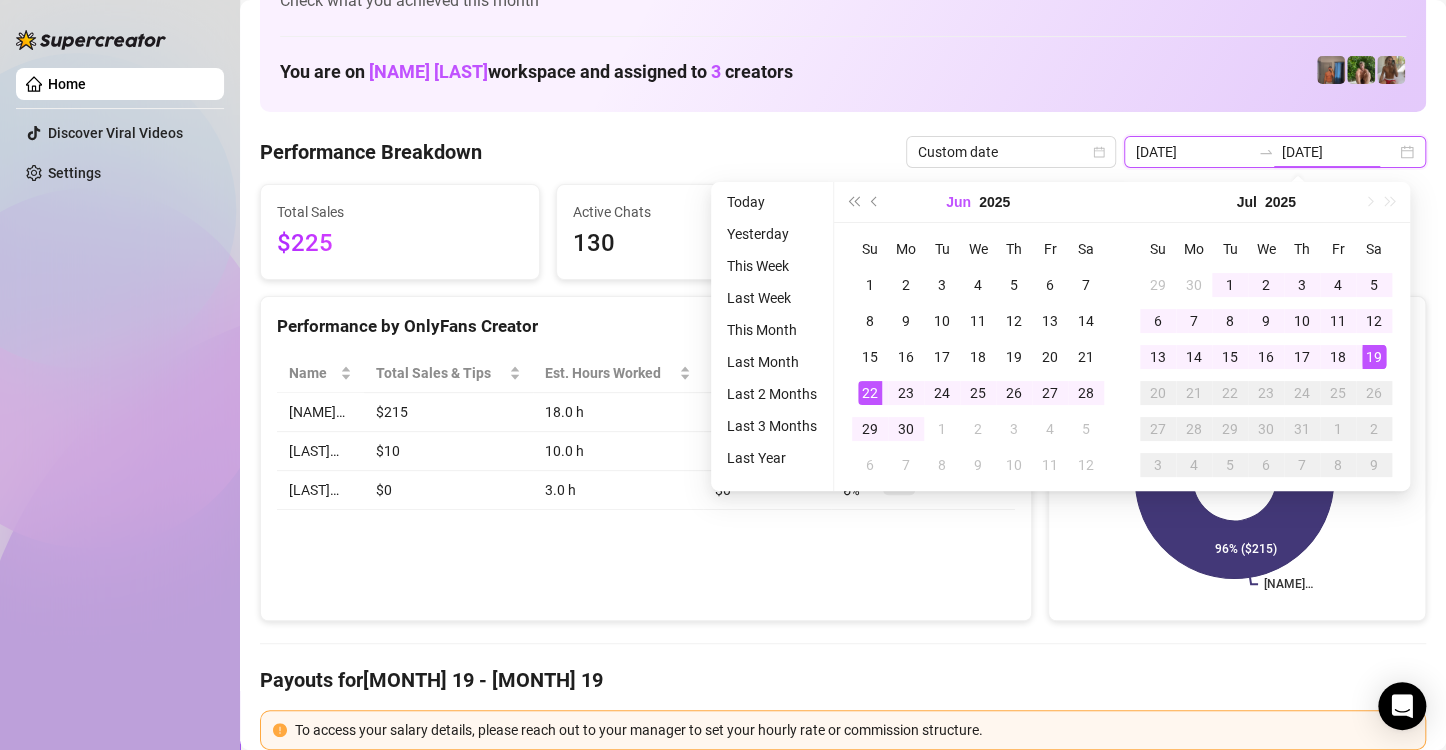 type on "[DATE]" 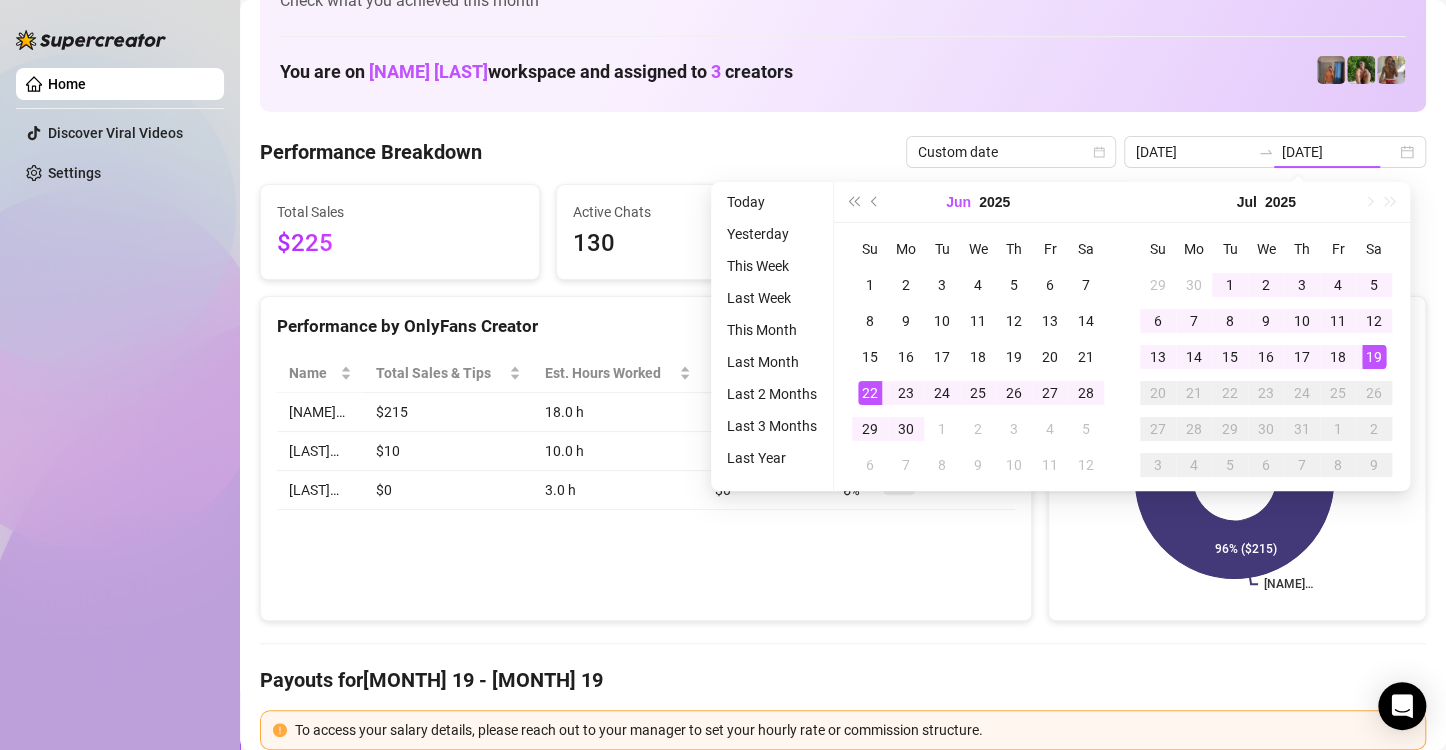 click on "Jun" at bounding box center (958, 202) 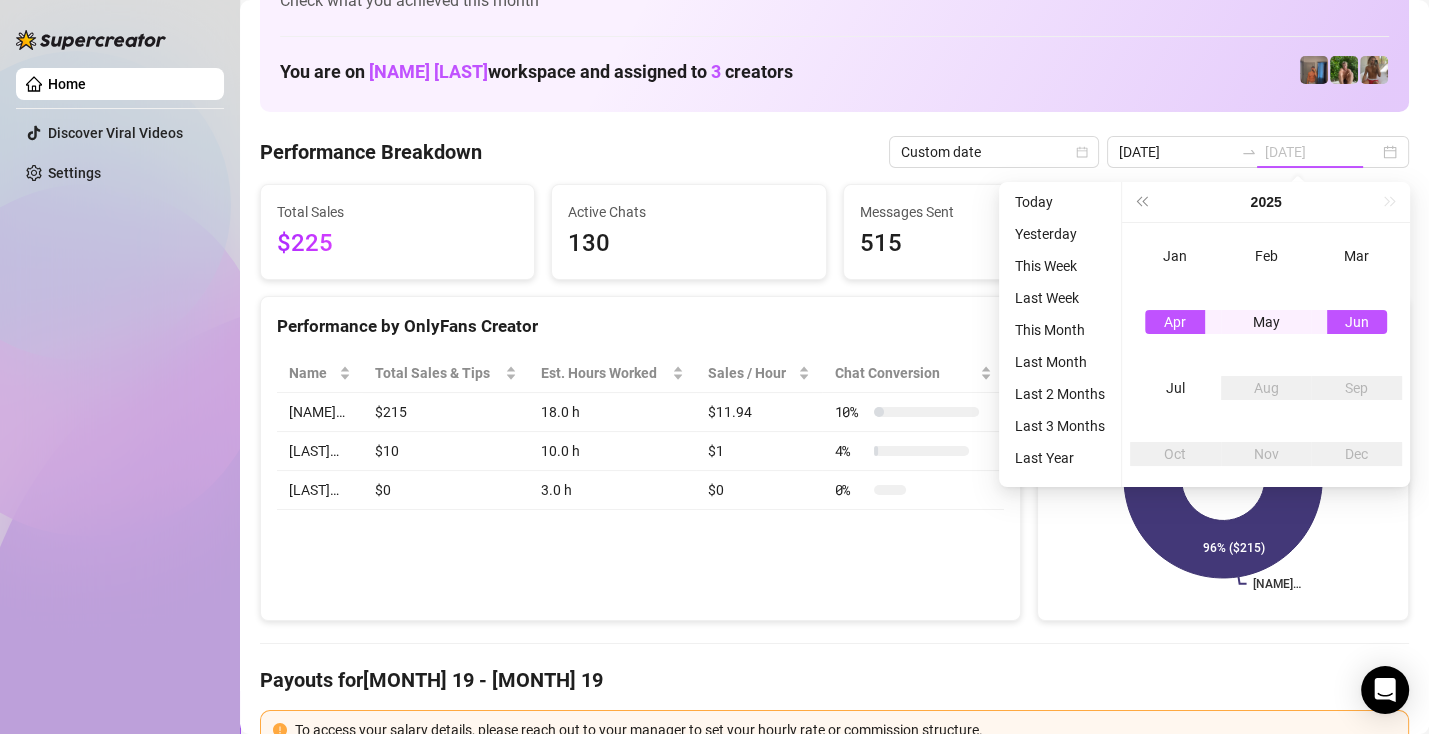type on "[DATE]" 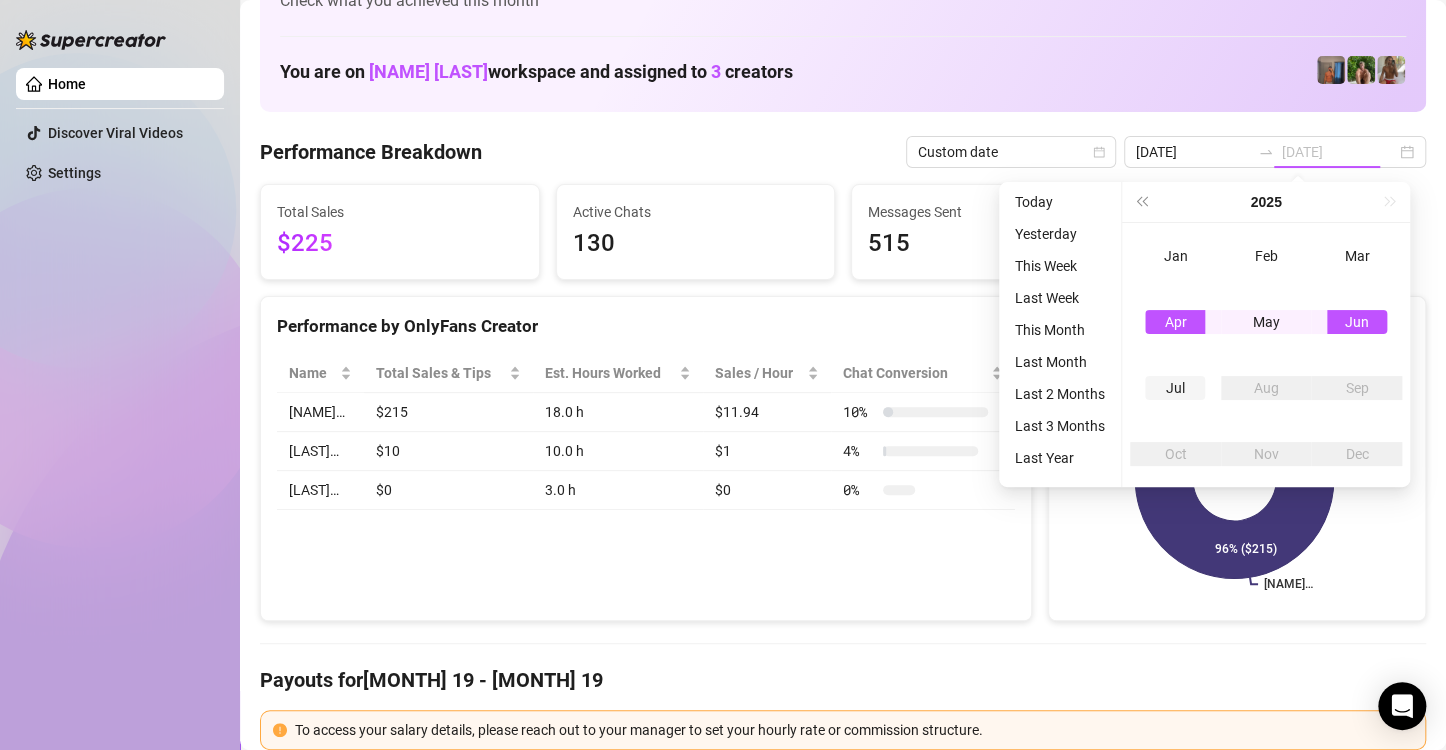 type on "[DATE]" 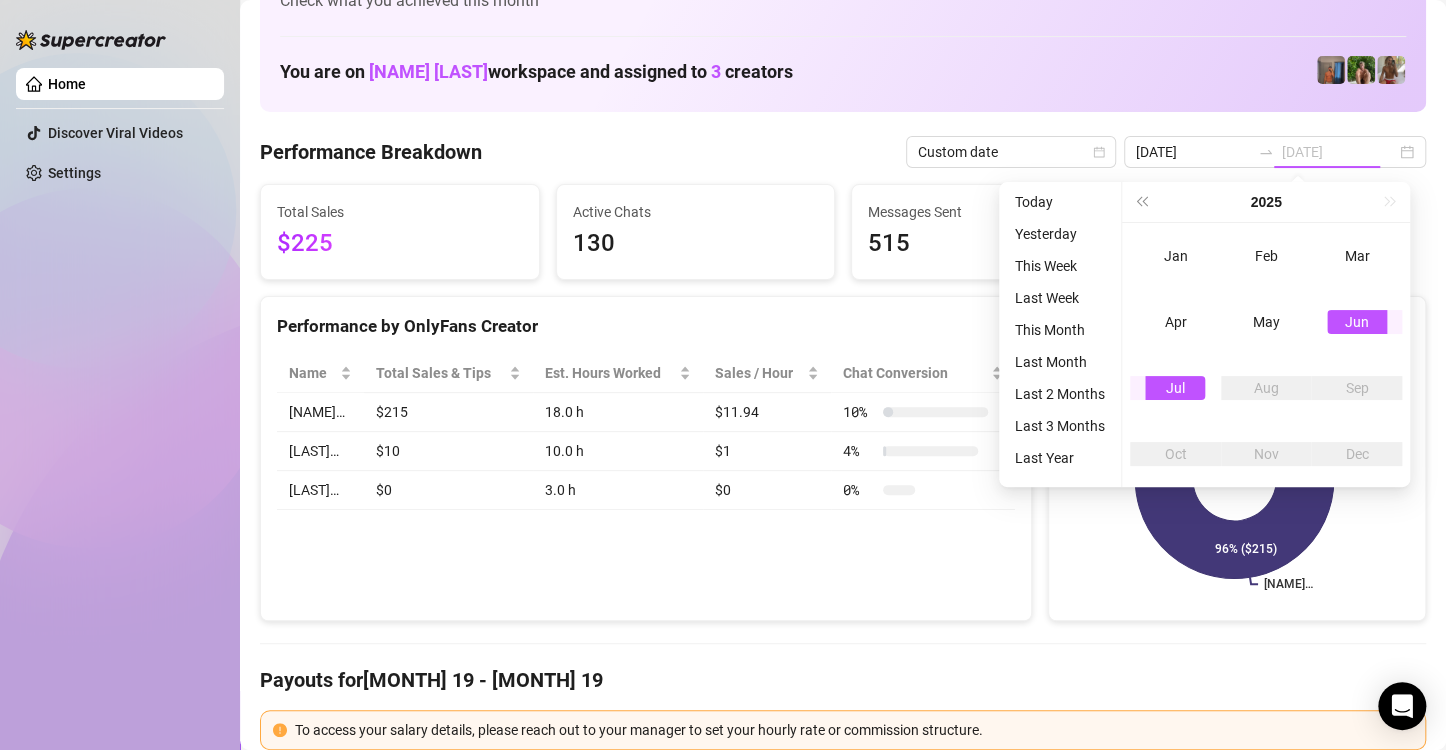 drag, startPoint x: 1172, startPoint y: 376, endPoint x: 1160, endPoint y: 361, distance: 19.209373 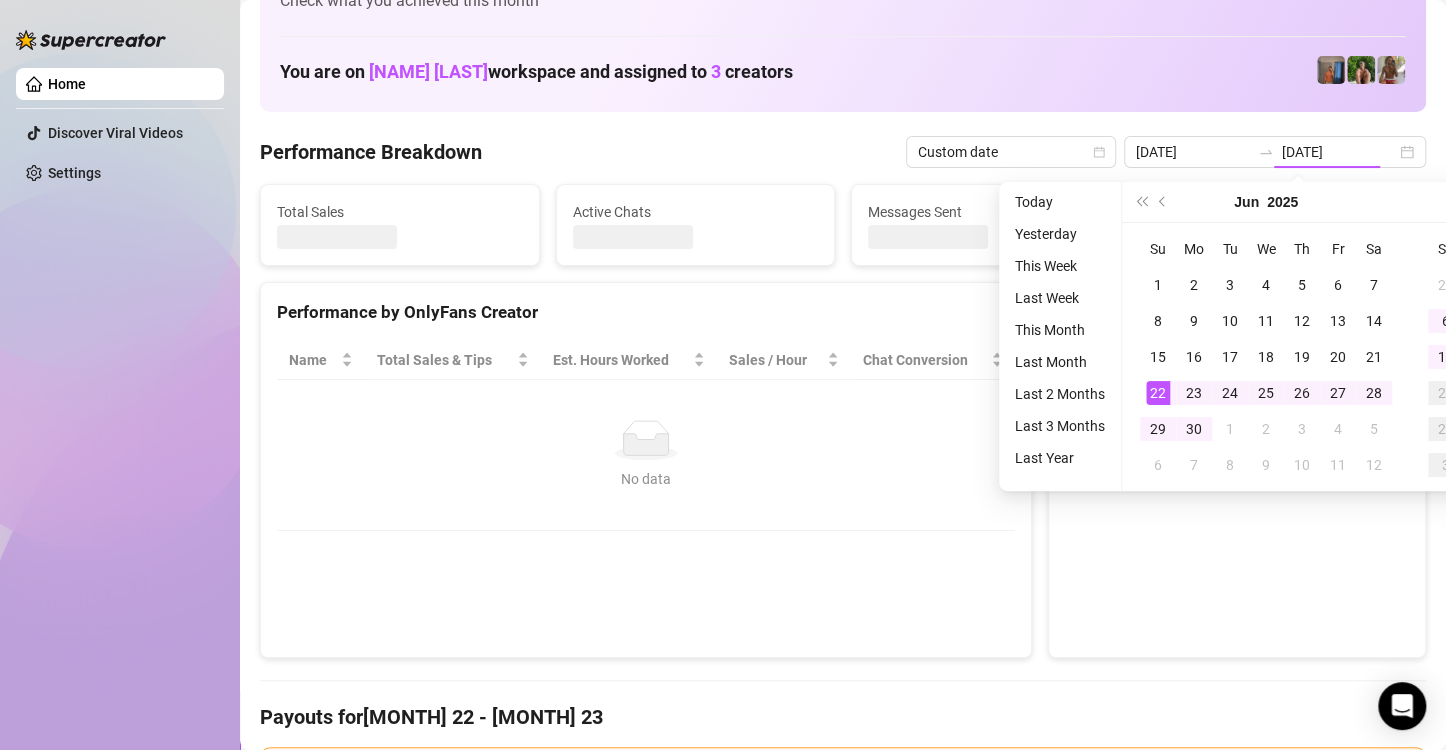 type on "[DATE]" 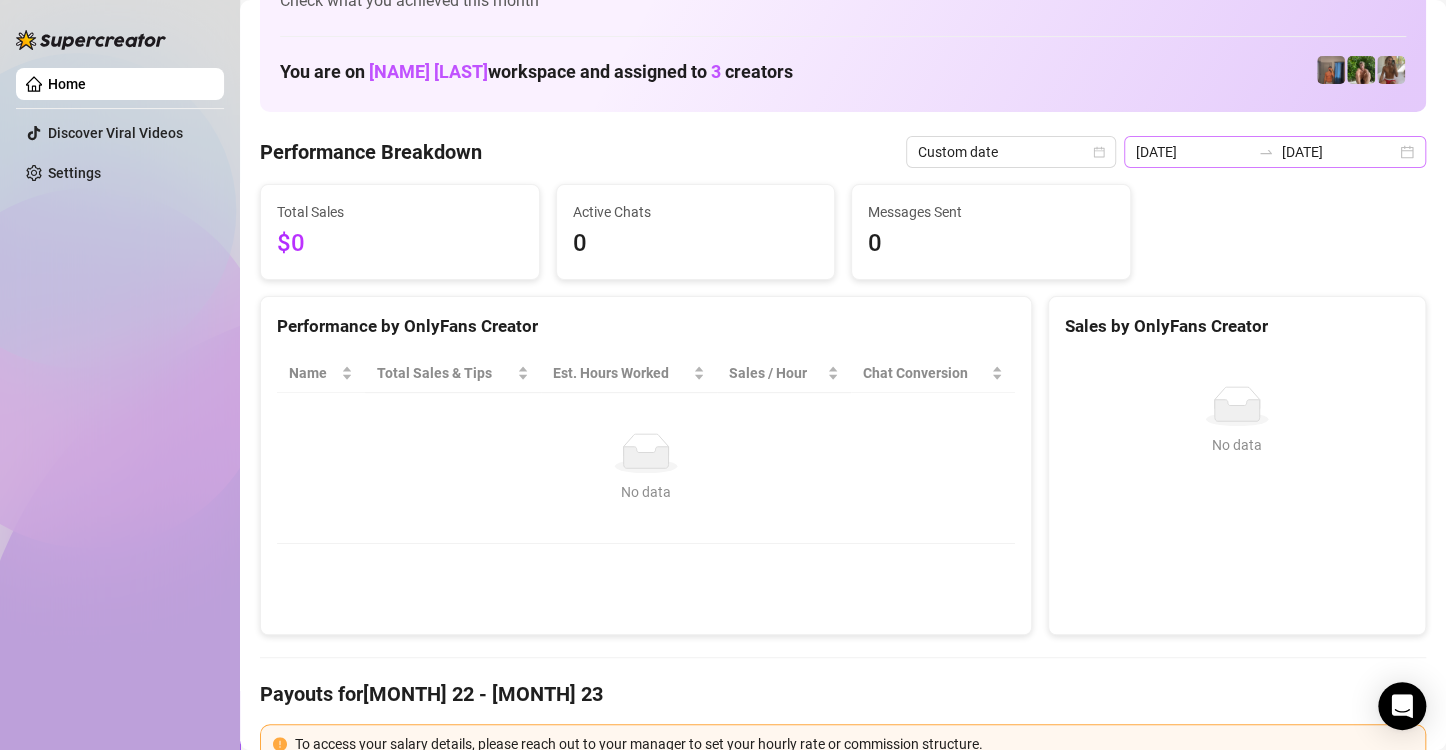 click on "[DATE] [DATE]" at bounding box center [1275, 152] 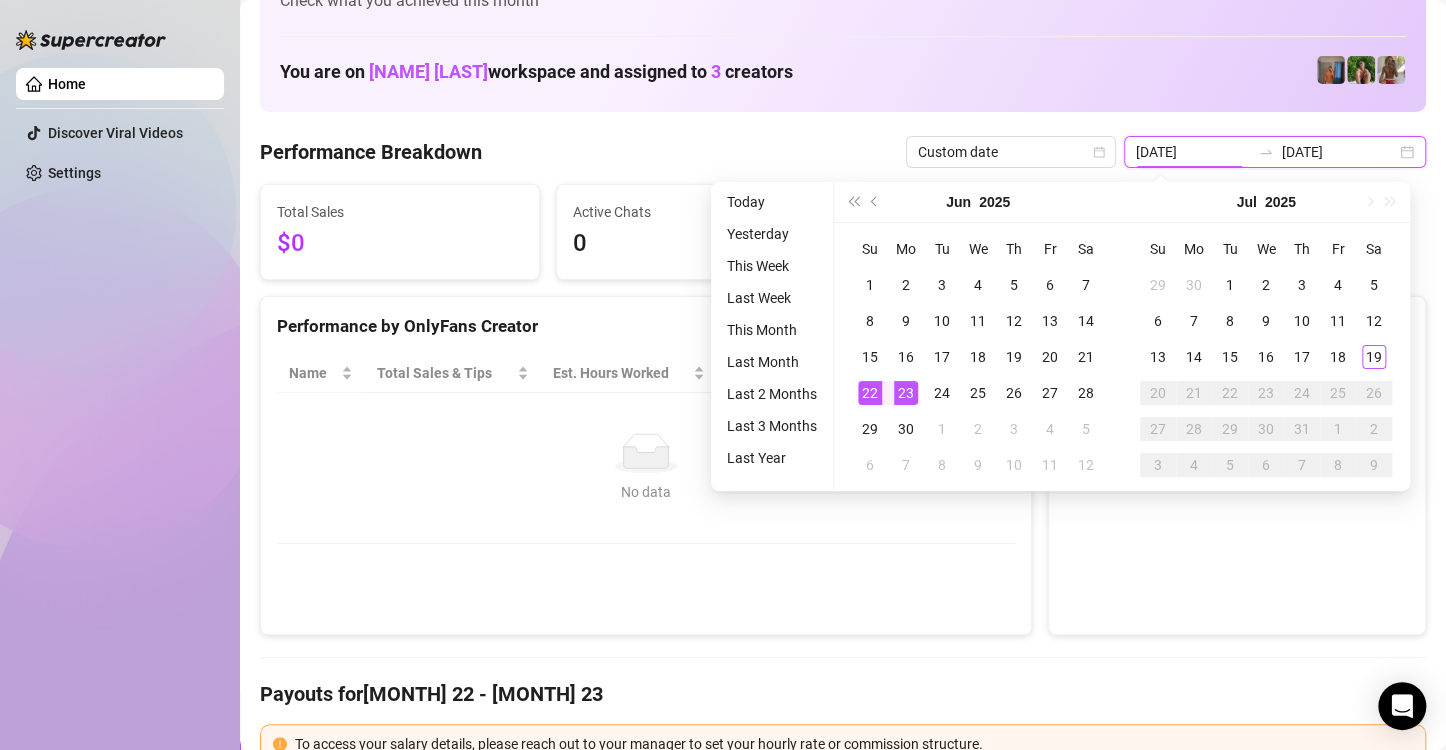 click on "[DATE] [DATE]" at bounding box center [1275, 152] 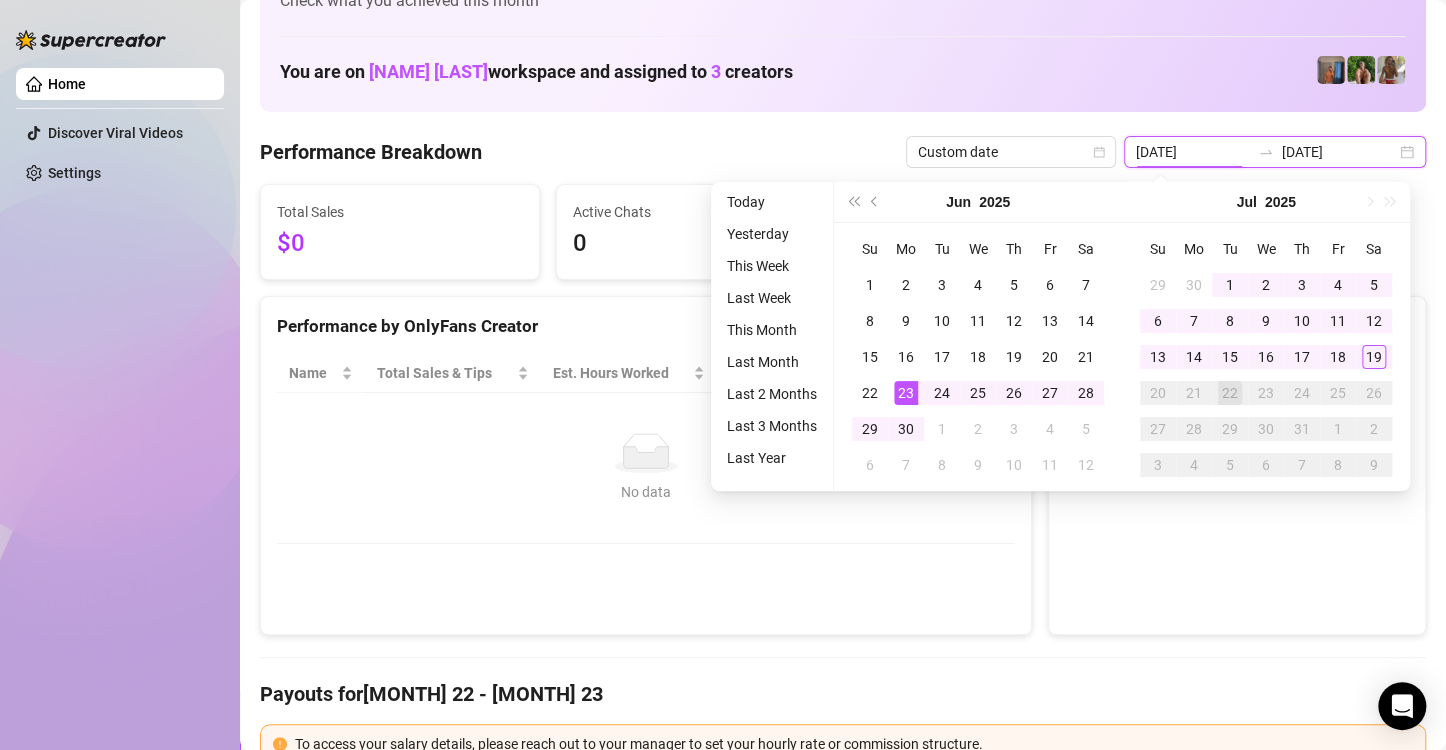 click on "[DATE]" at bounding box center (1193, 152) 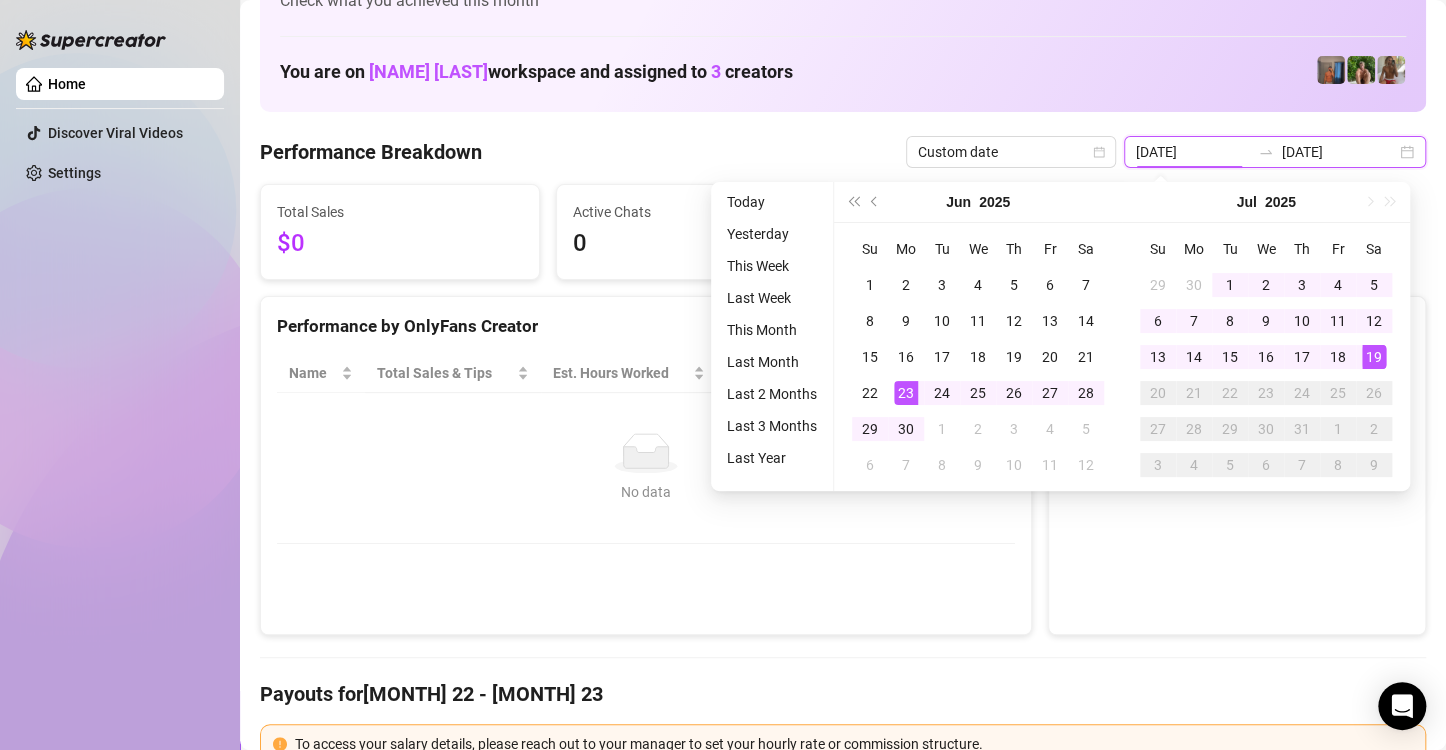 type on "[DATE]" 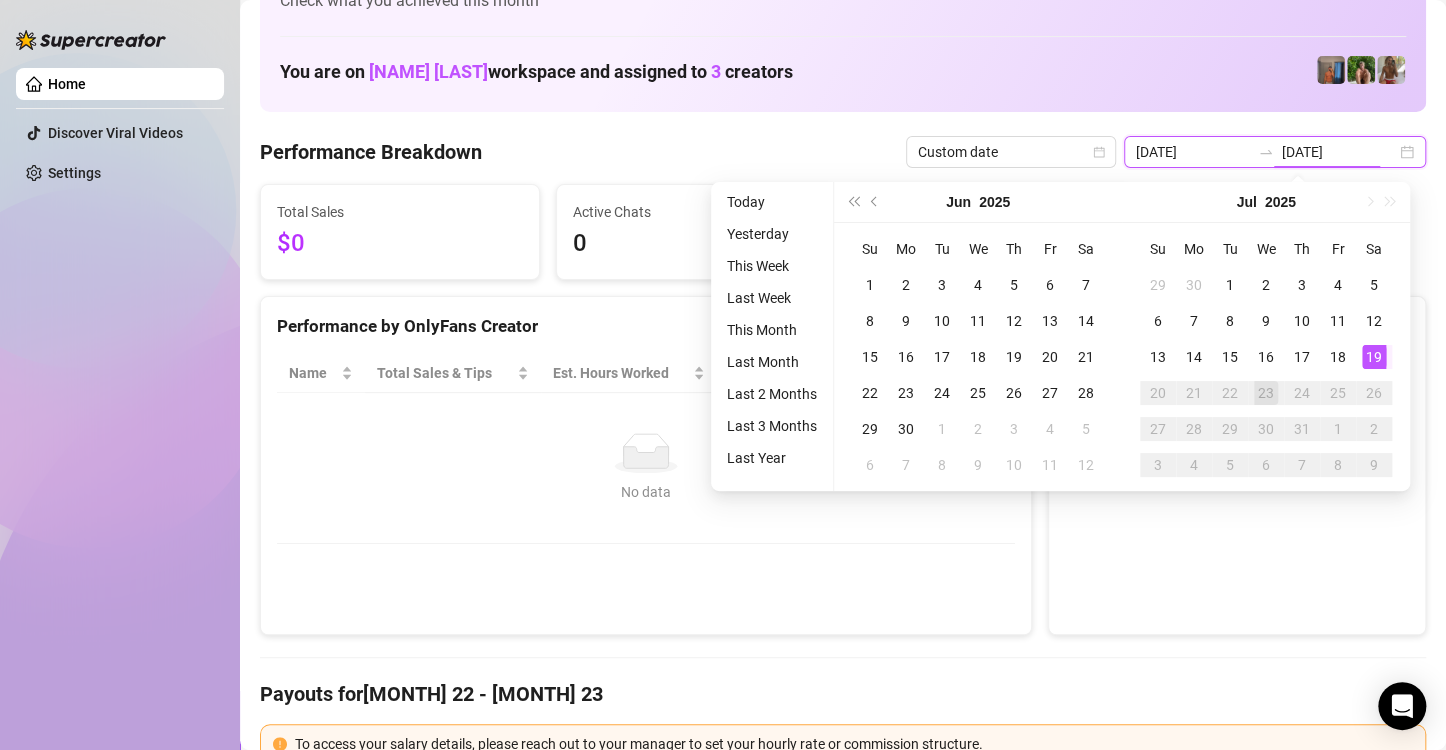 click on "[DATE]" at bounding box center (1339, 152) 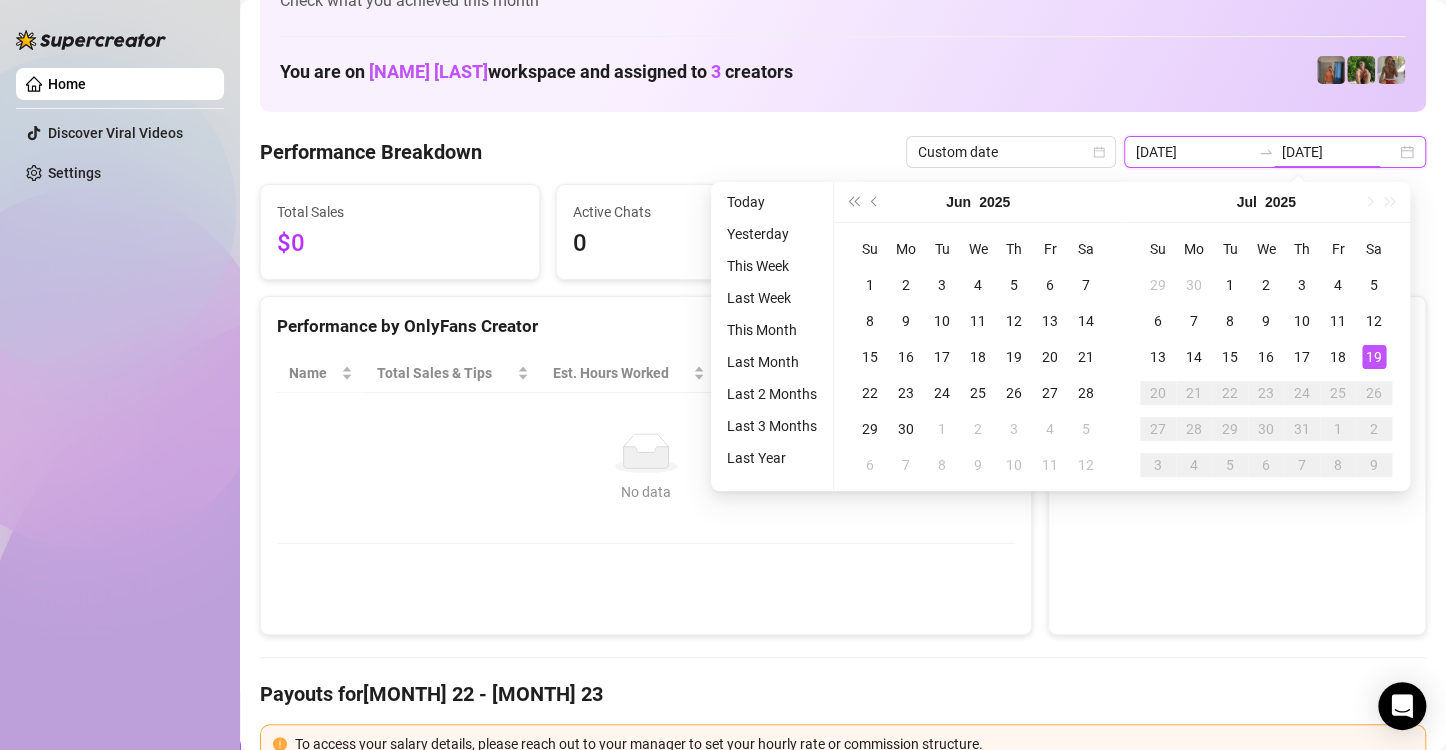 type on "[DATE]" 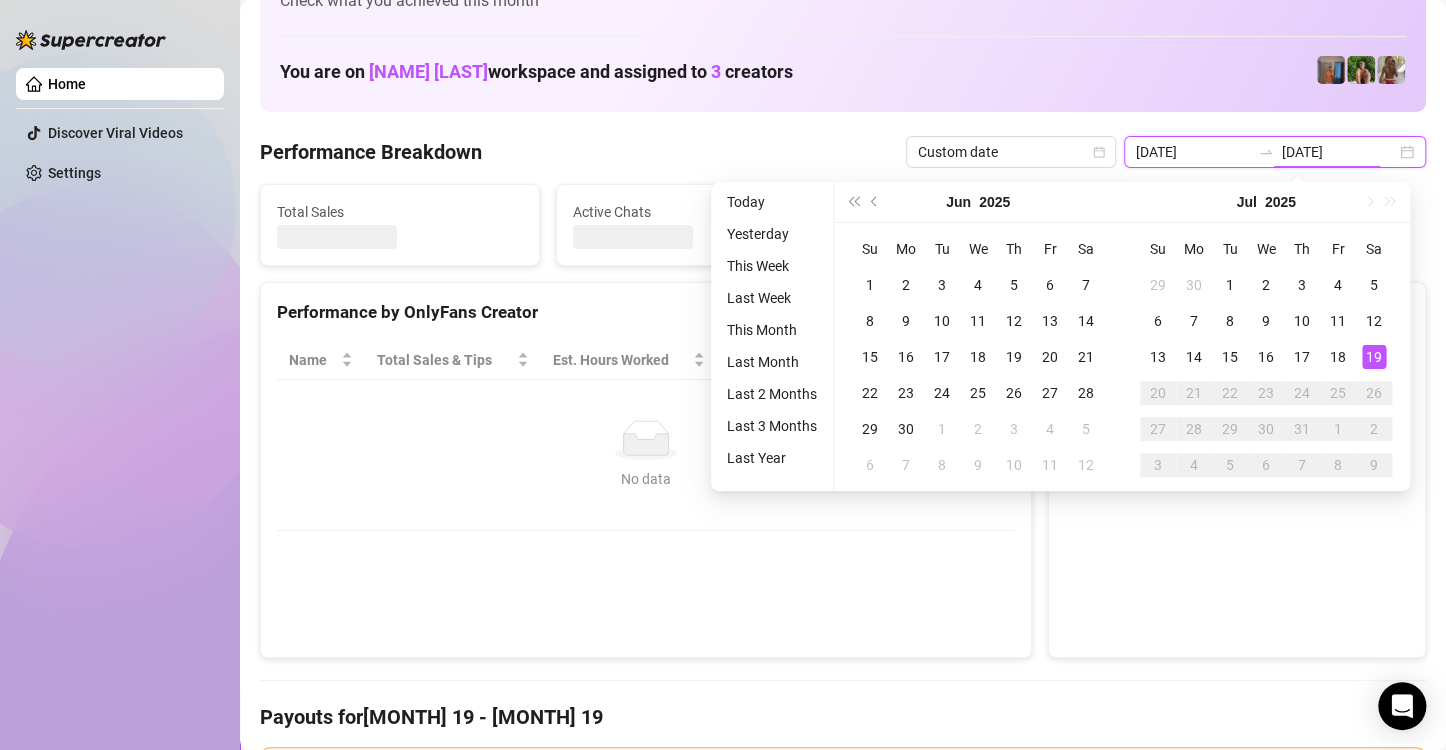 type on "[DATE]" 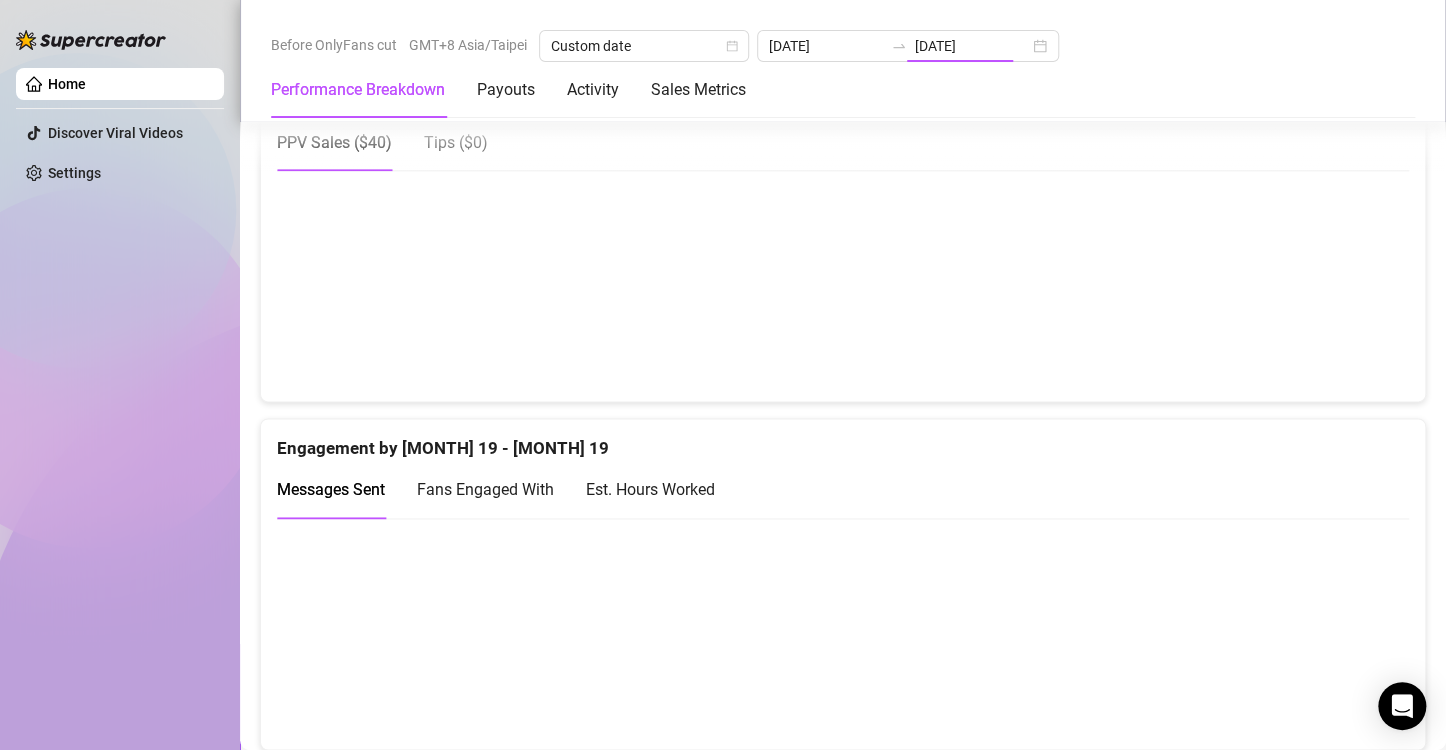 scroll, scrollTop: 1138, scrollLeft: 0, axis: vertical 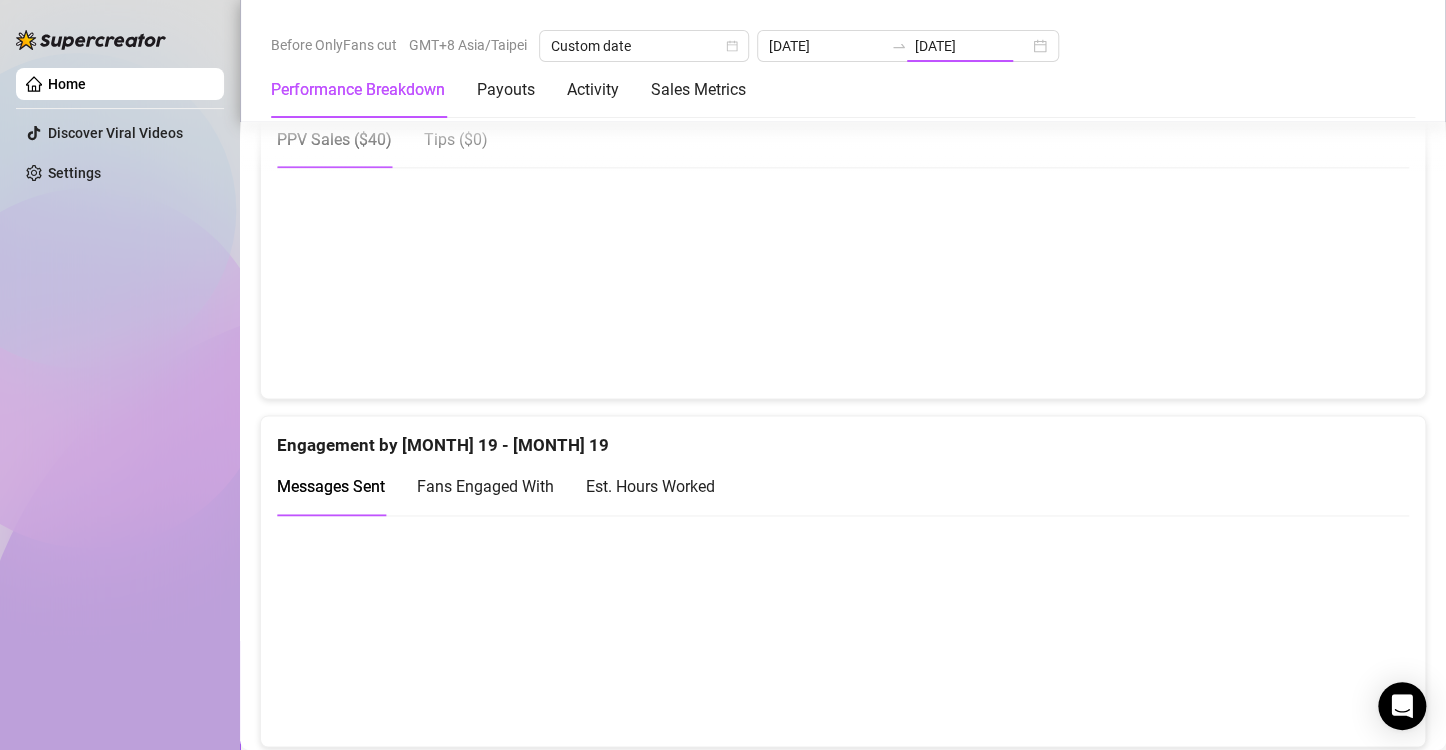 click at bounding box center [834, 630] 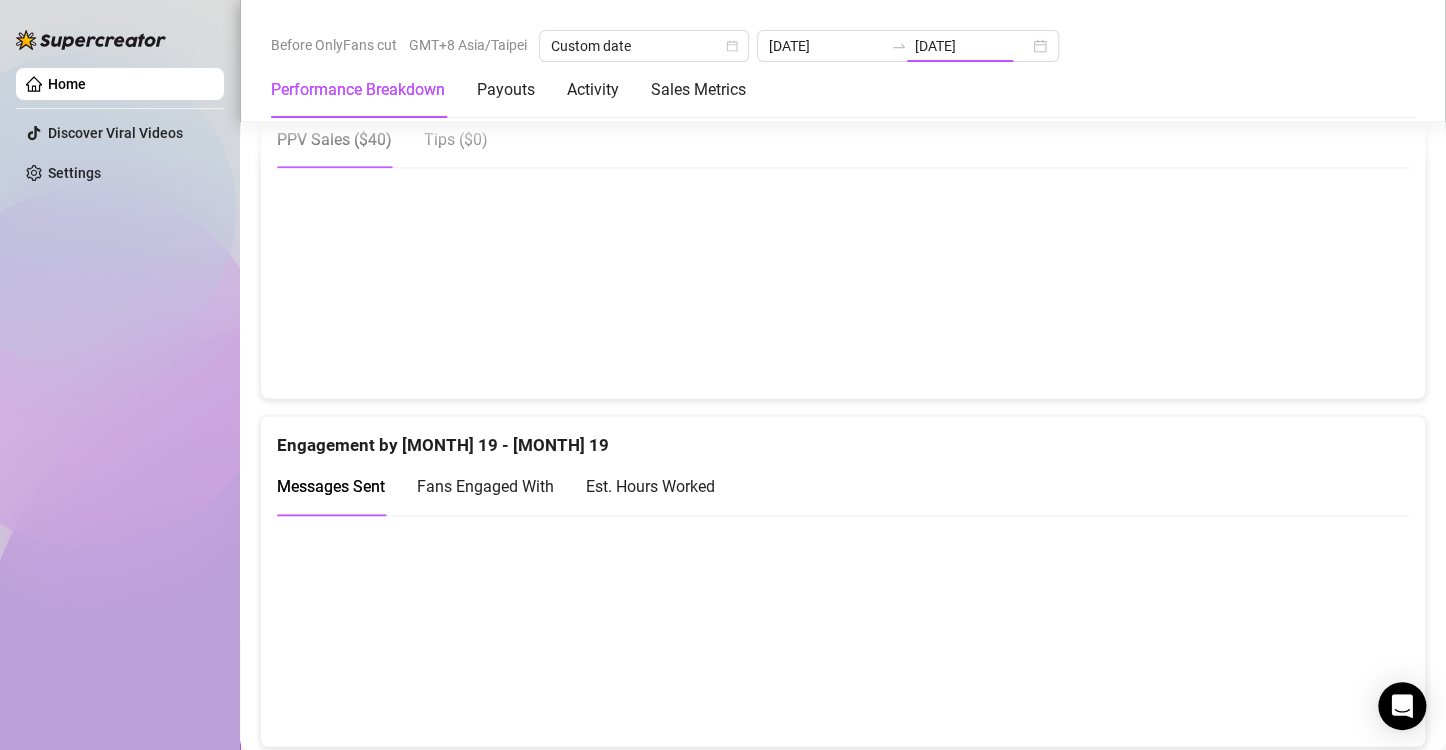 click at bounding box center [834, 630] 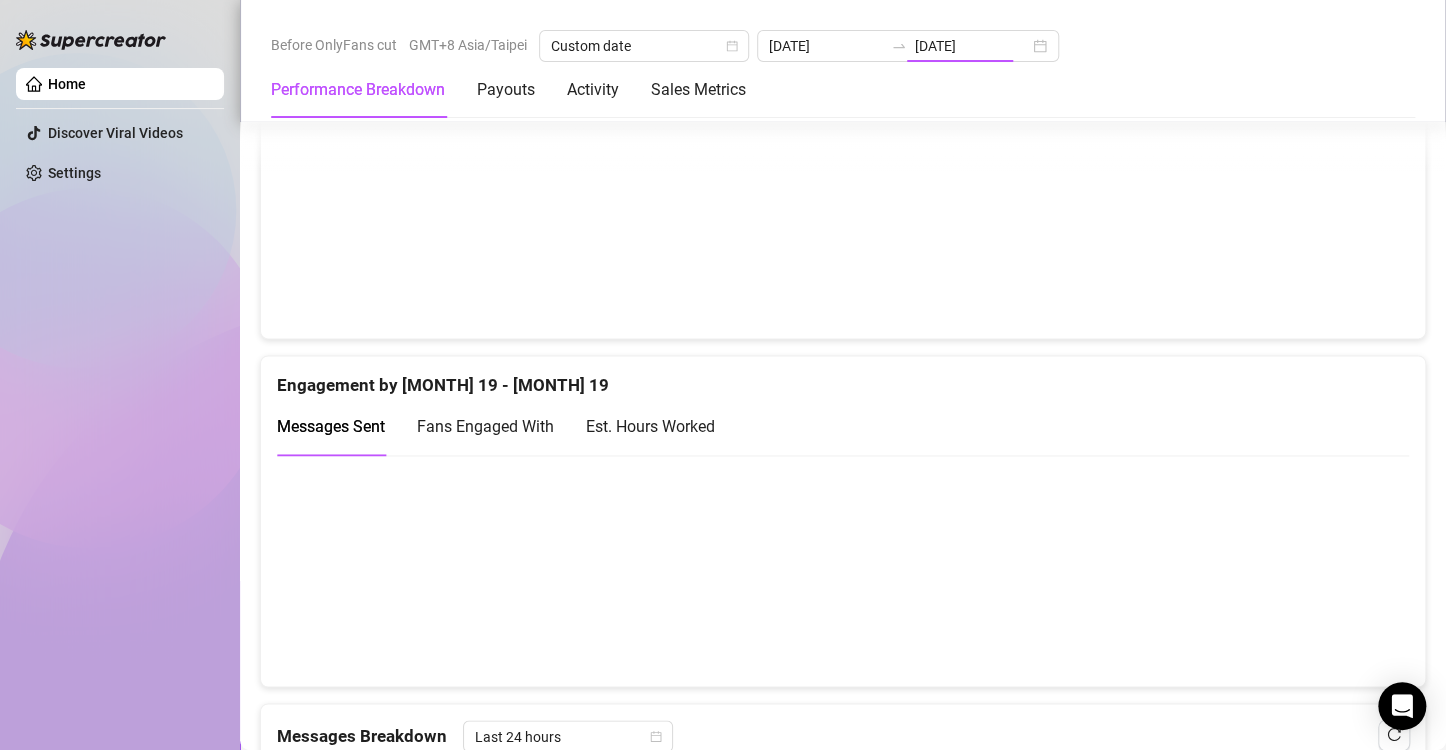 scroll, scrollTop: 1201, scrollLeft: 0, axis: vertical 